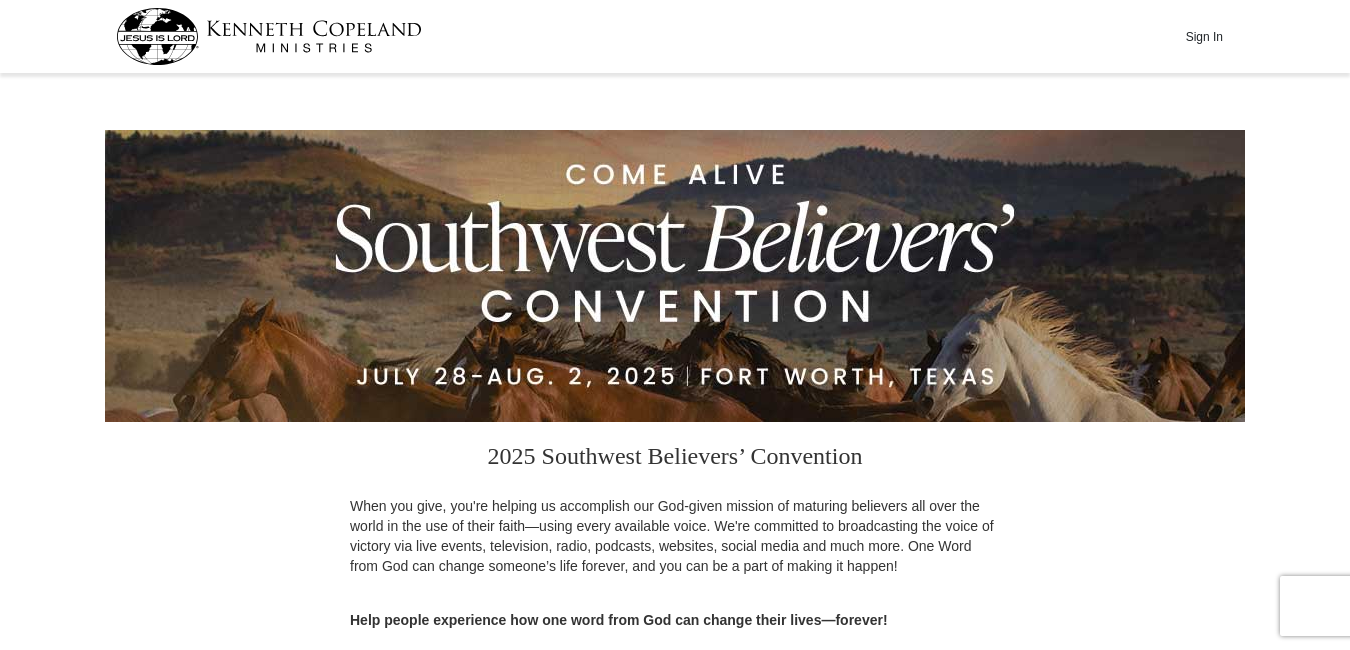 scroll, scrollTop: 0, scrollLeft: 0, axis: both 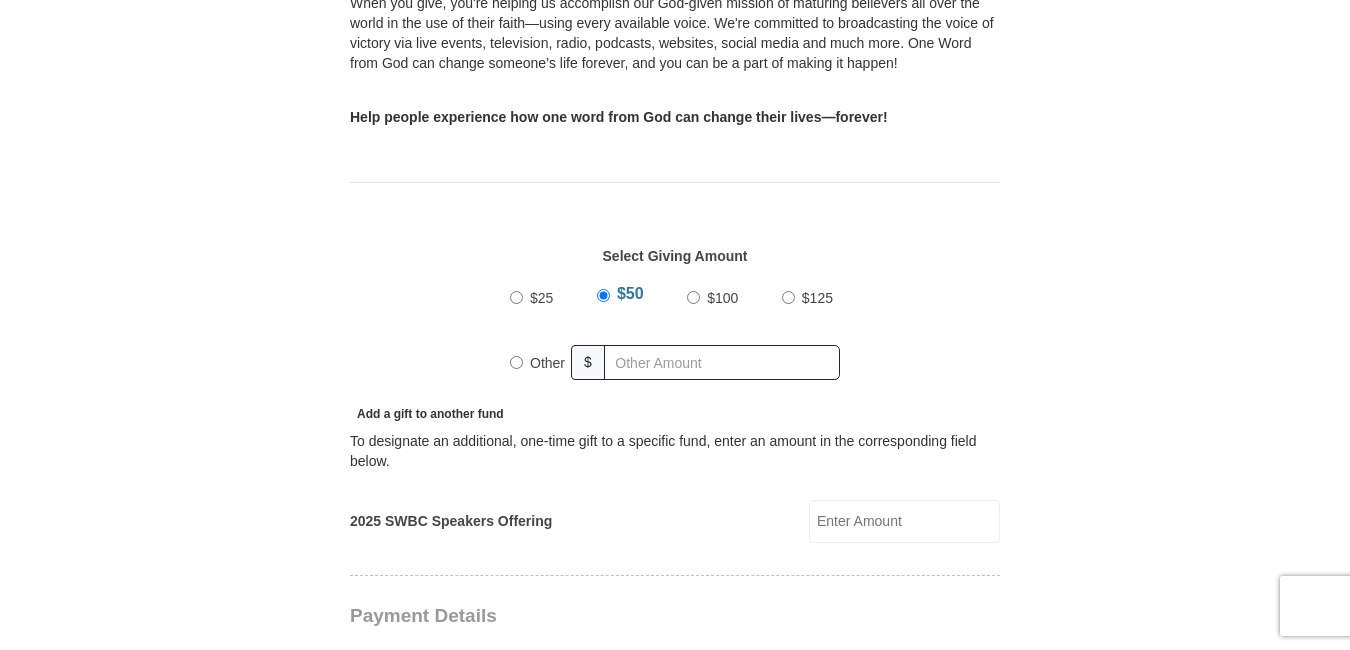 click on "$100" at bounding box center (693, 297) 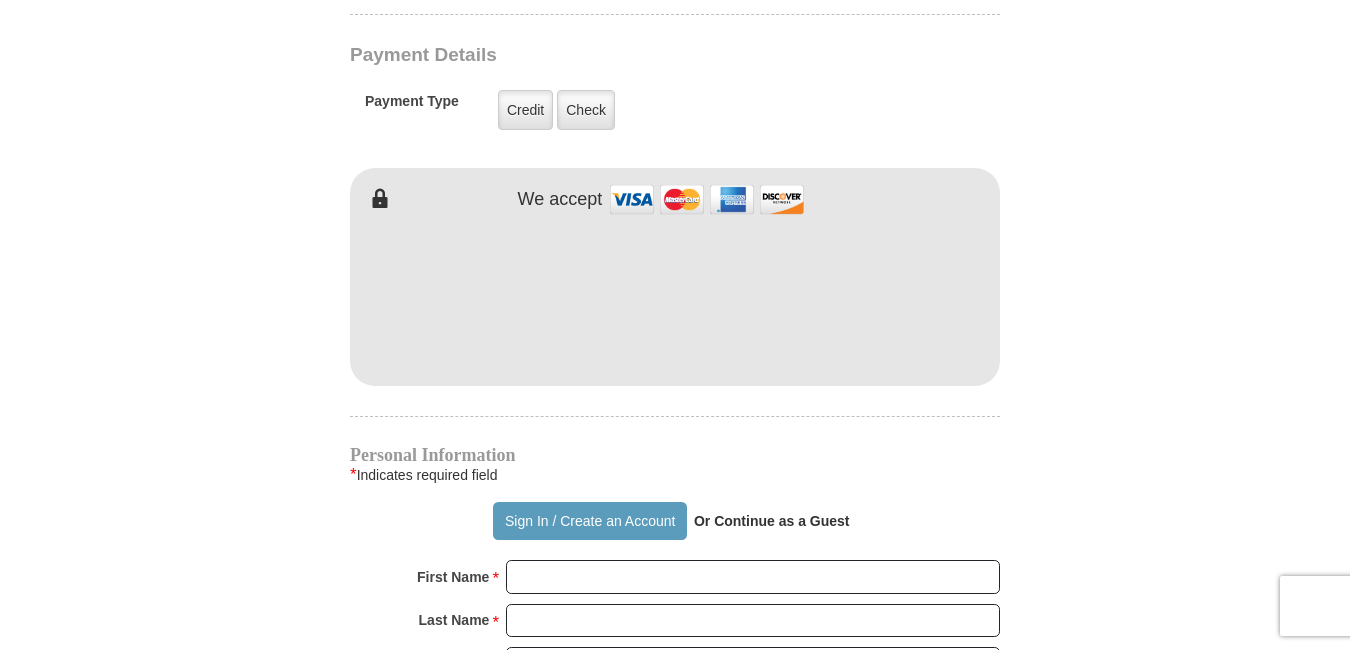 scroll, scrollTop: 1070, scrollLeft: 0, axis: vertical 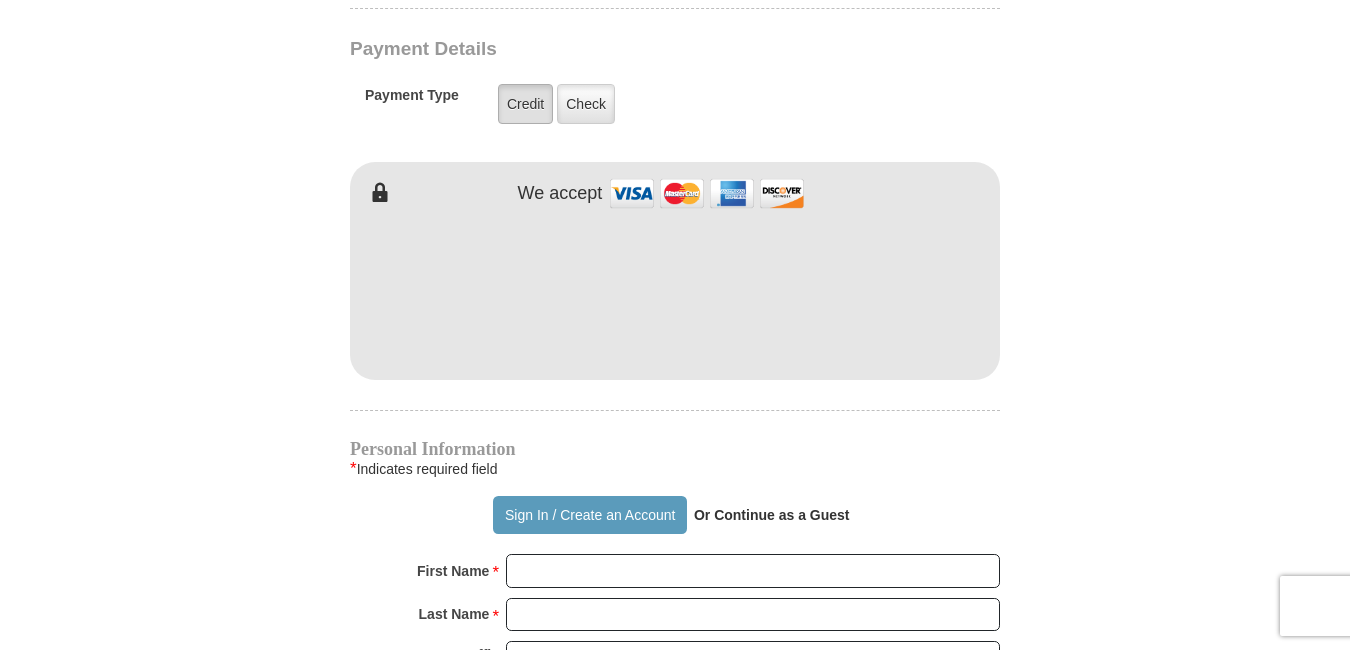 click on "Credit" at bounding box center [525, 104] 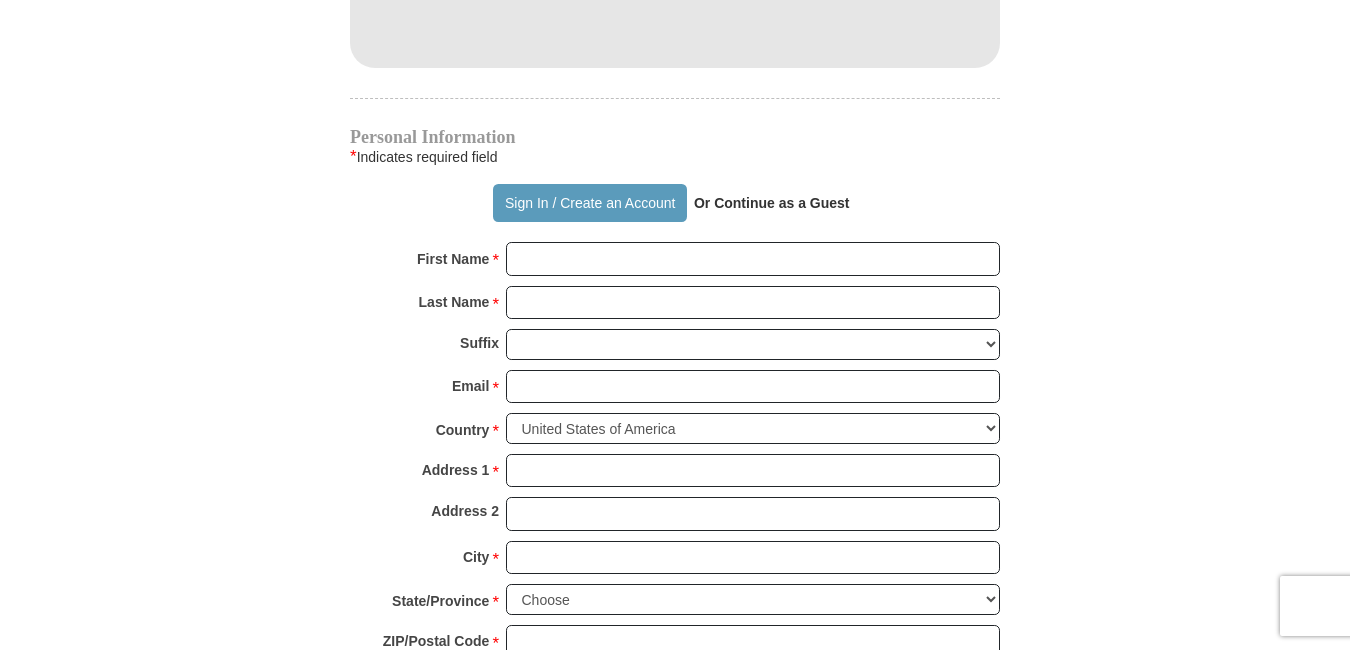 scroll, scrollTop: 1388, scrollLeft: 0, axis: vertical 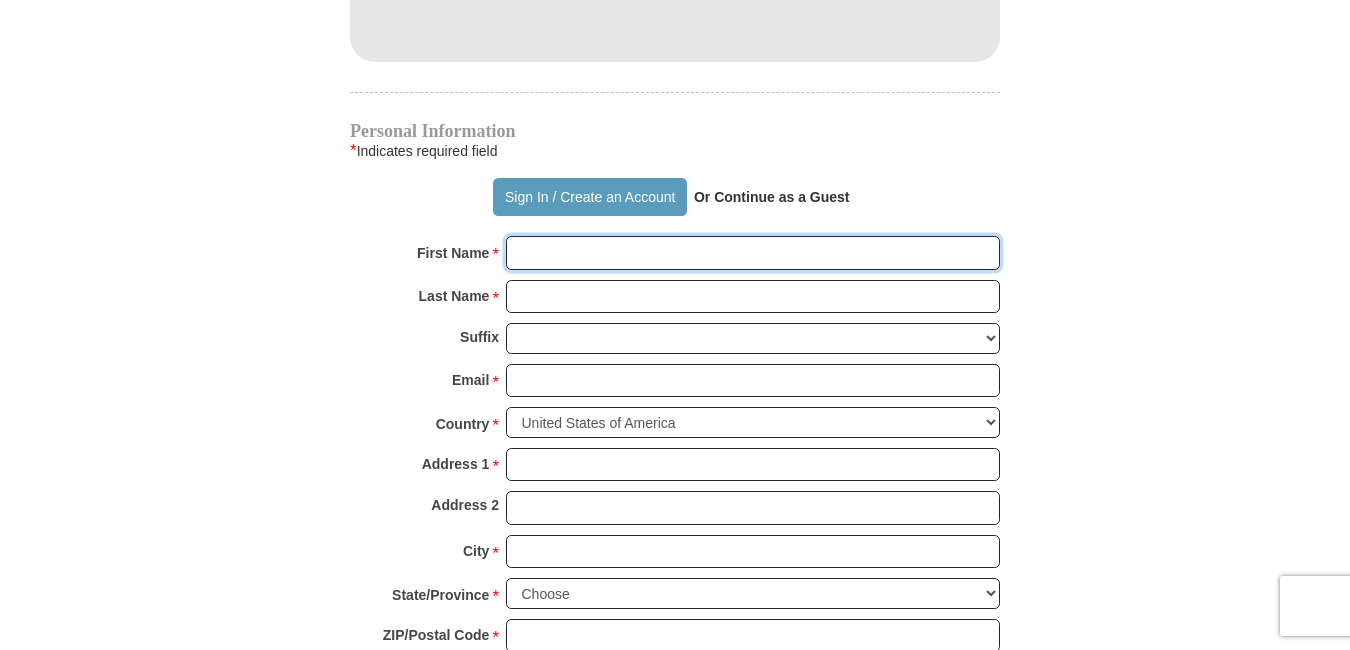 click on "First Name
*" at bounding box center [753, 253] 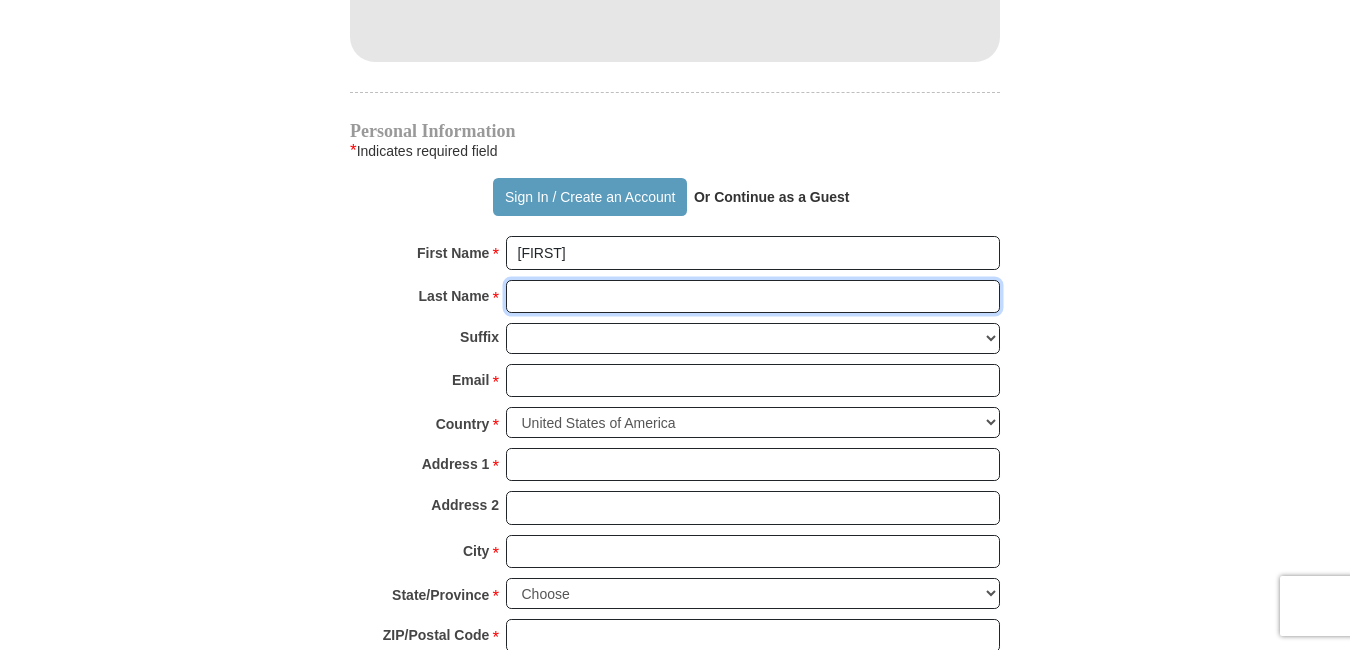 type on "[FIRST] [LAST]" 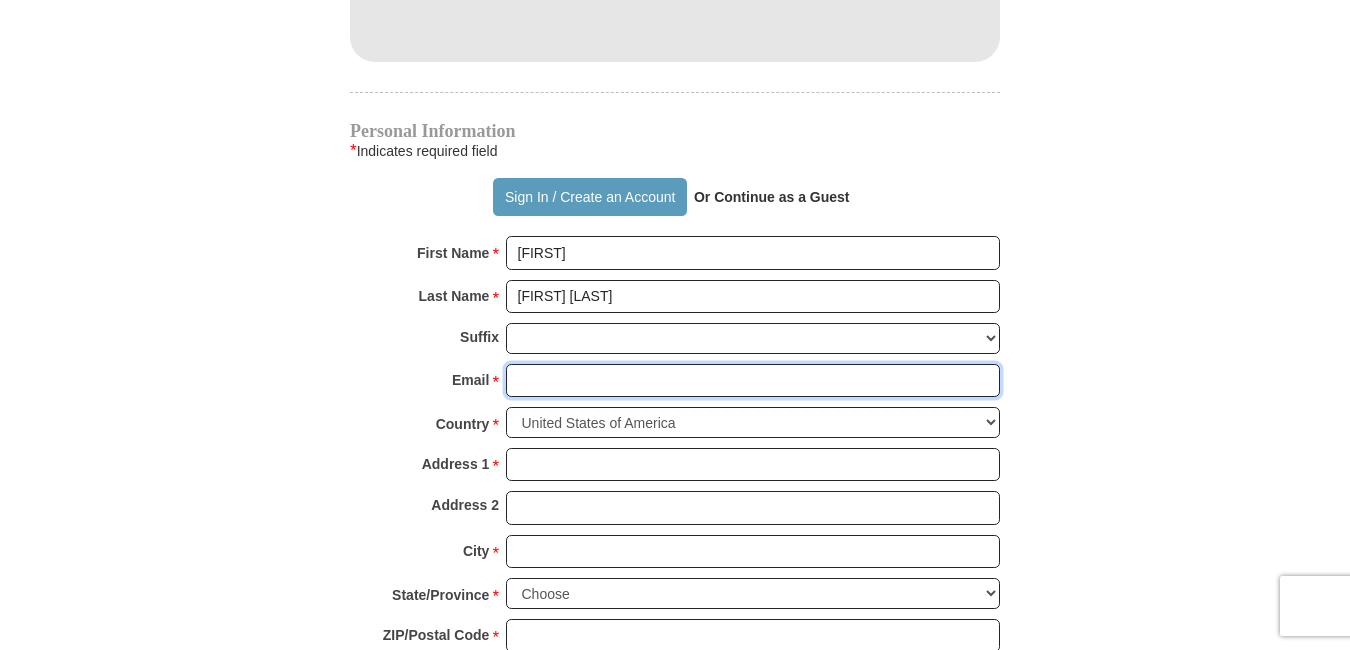 type on "[EMAIL]" 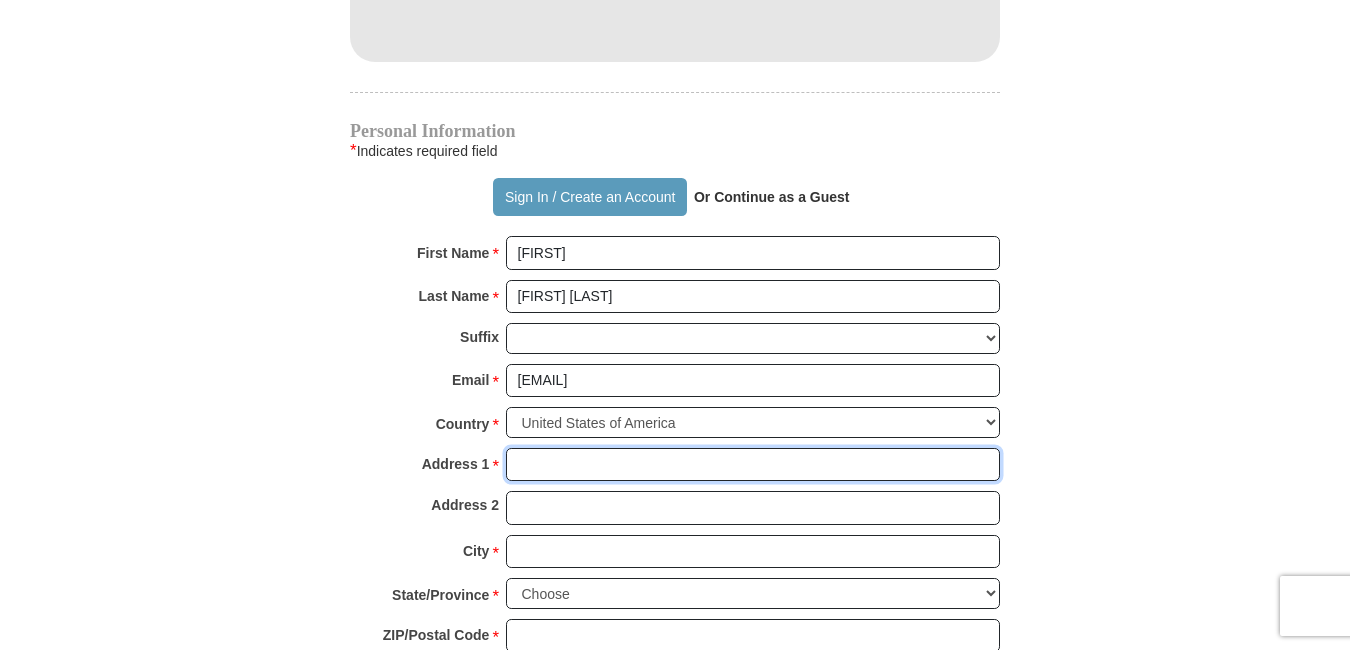 type on "[NUMBER] [STREET]" 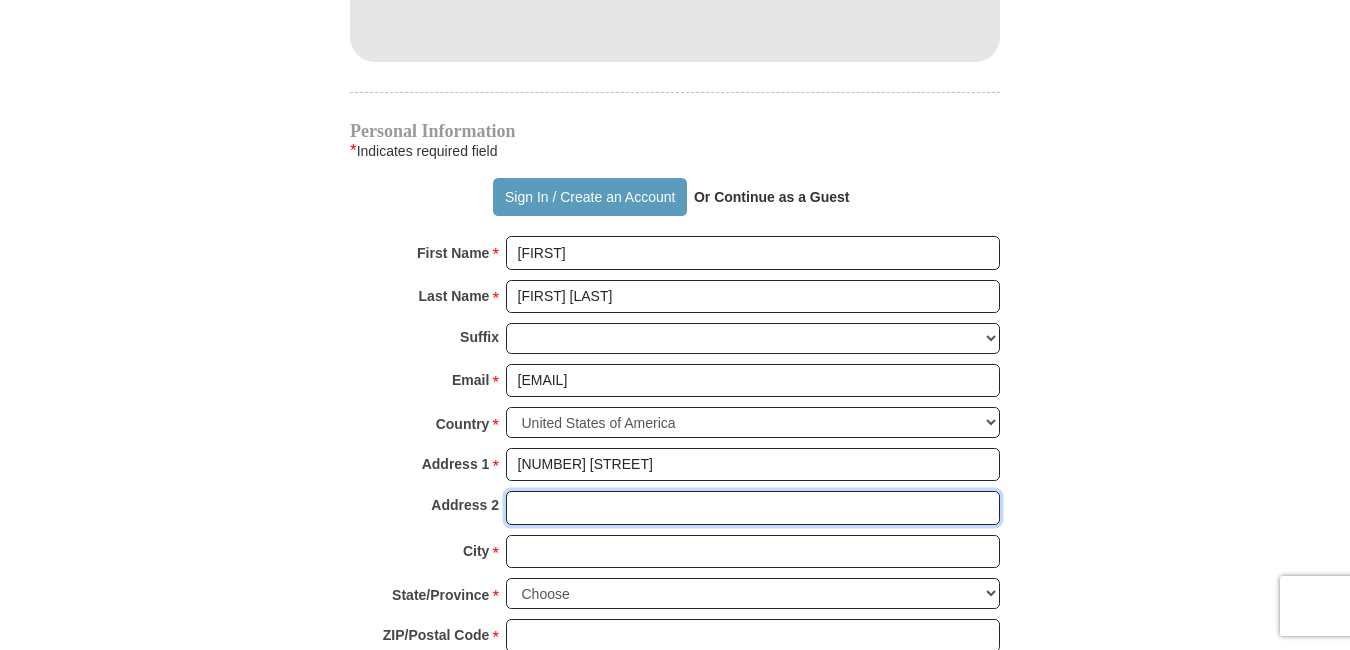 type on "[NUMBER] [STREET]" 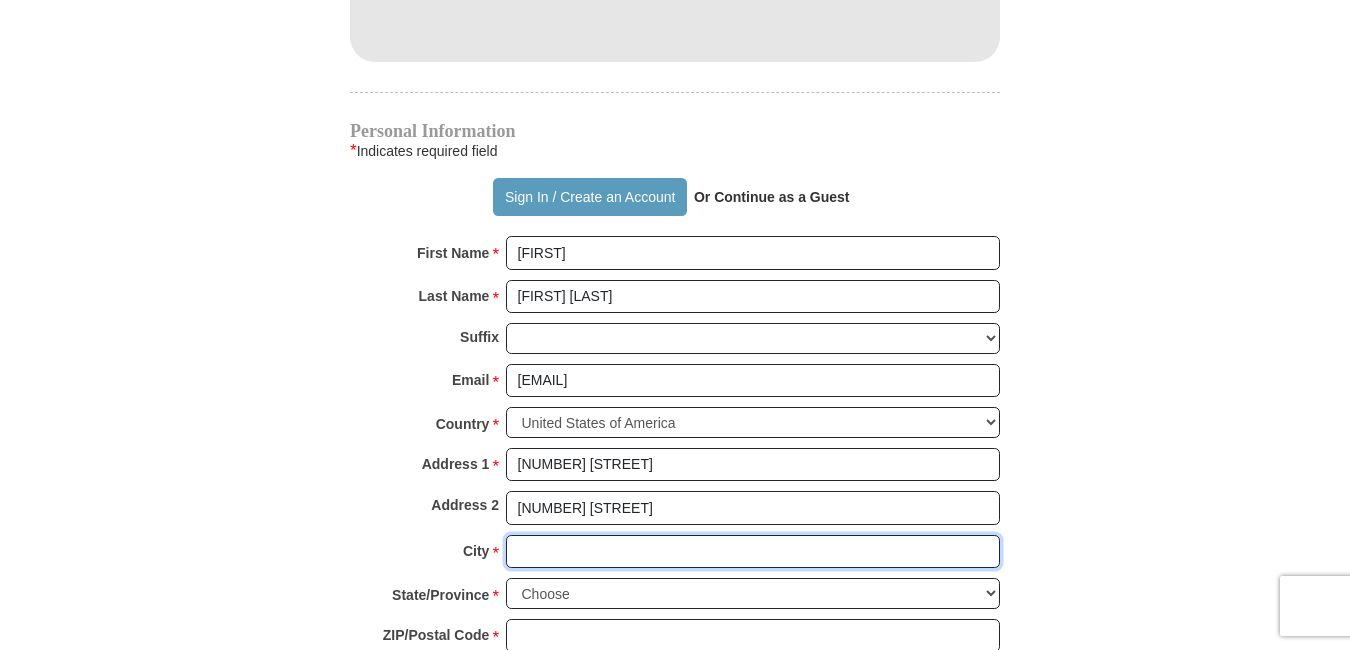 type on "[CITY]" 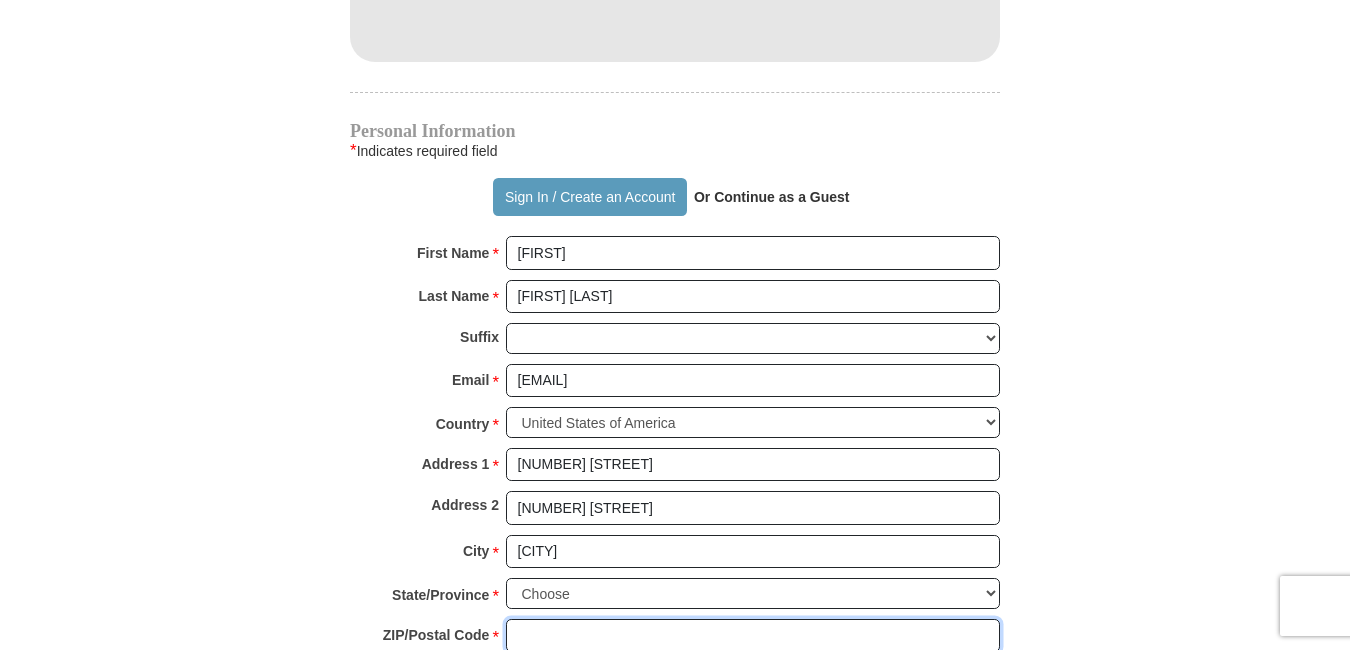 type on "13114" 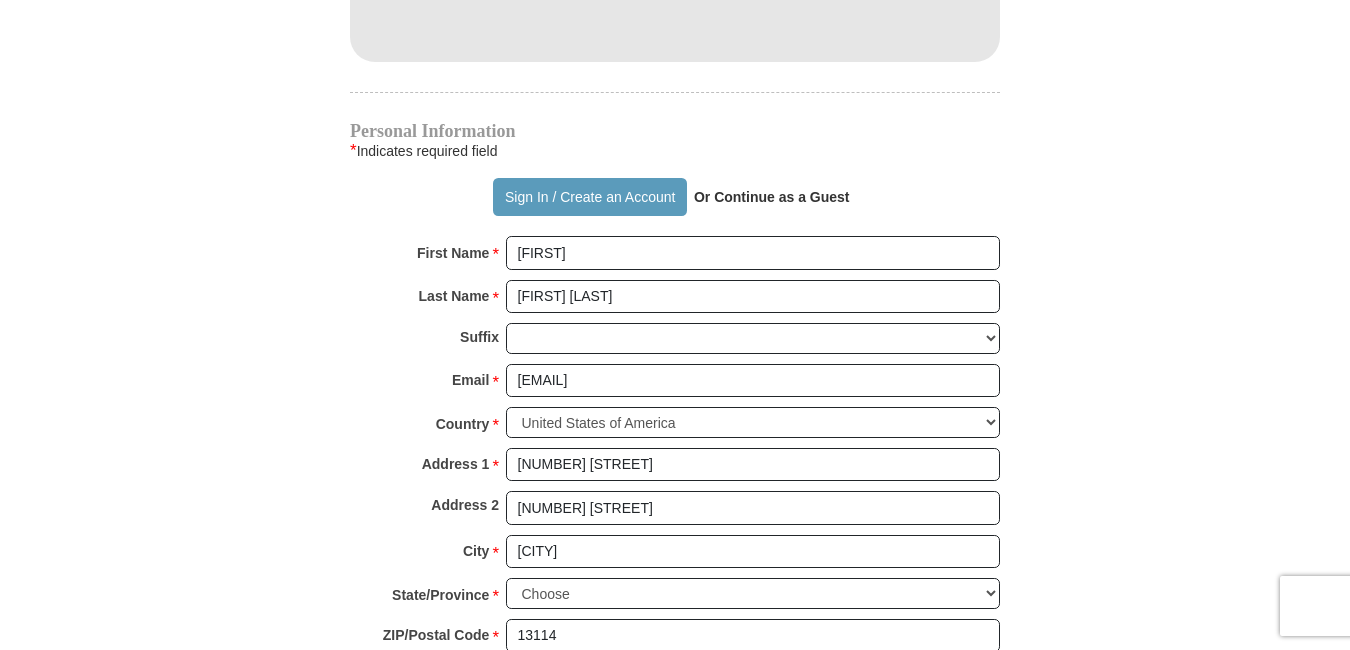 type on "[PHONE]" 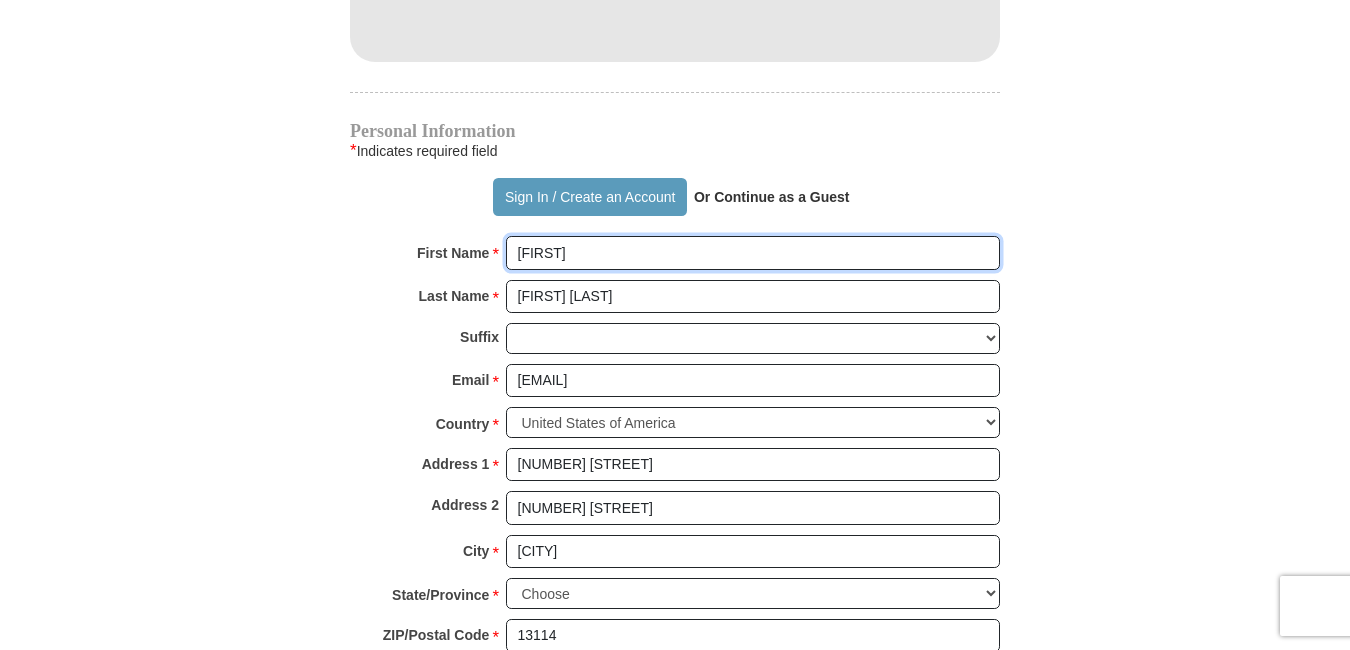 radio on "true" 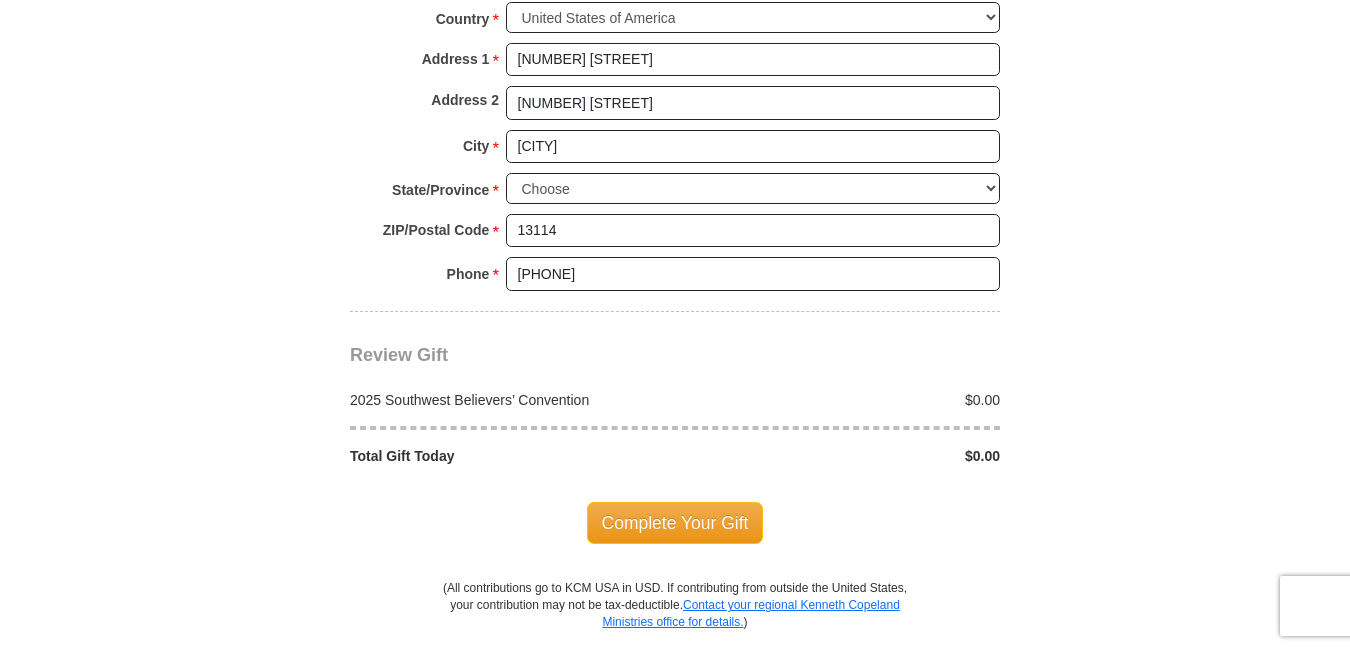 scroll, scrollTop: 1815, scrollLeft: 0, axis: vertical 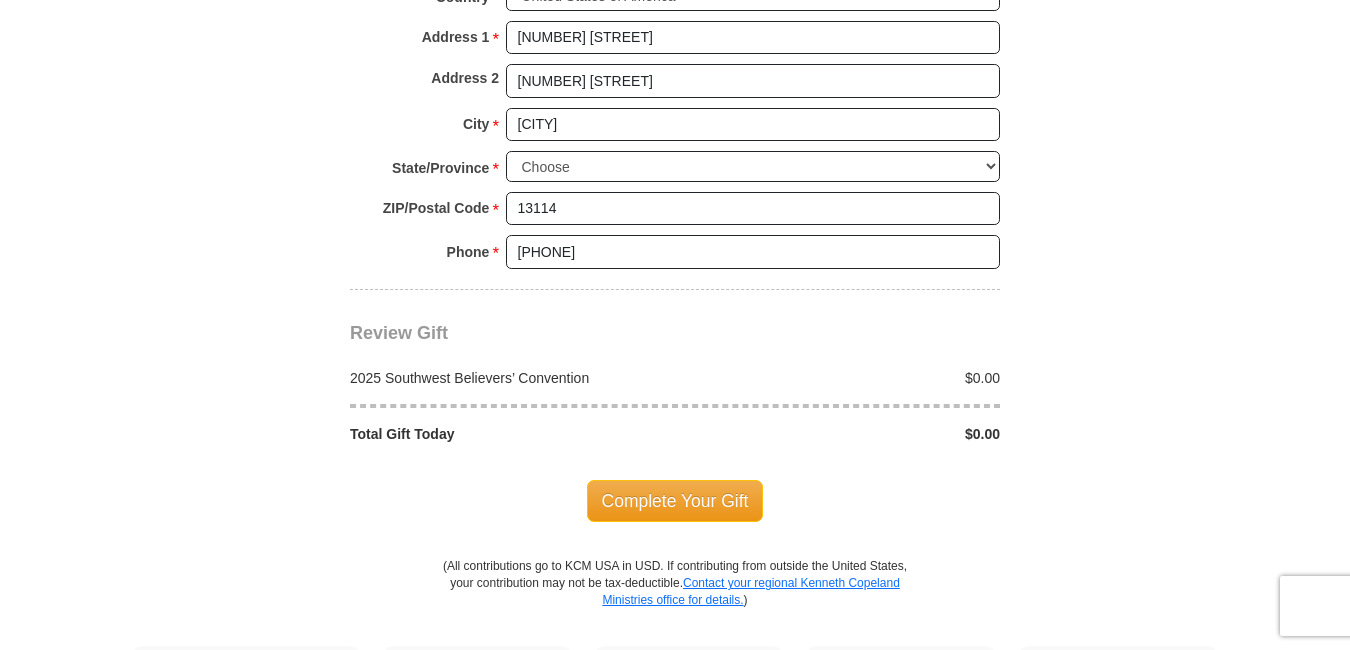 click on "$0.00" at bounding box center [843, 434] 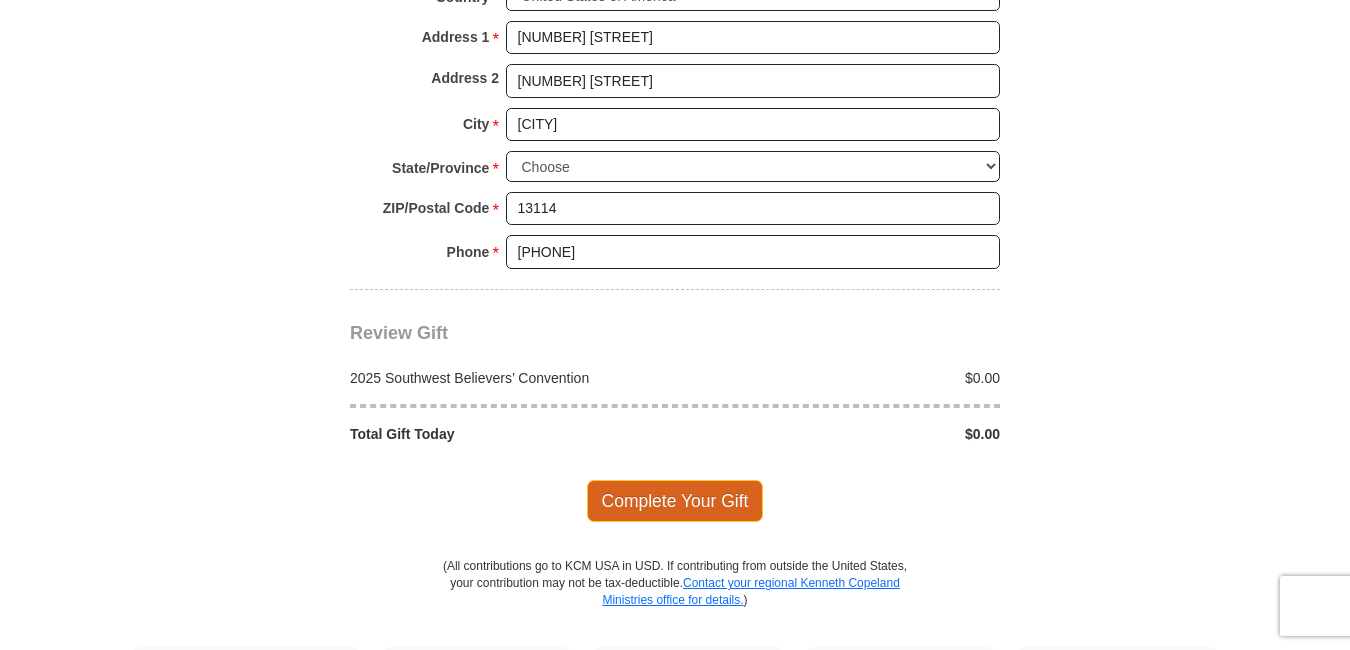 click on "Complete Your Gift" at bounding box center (675, 501) 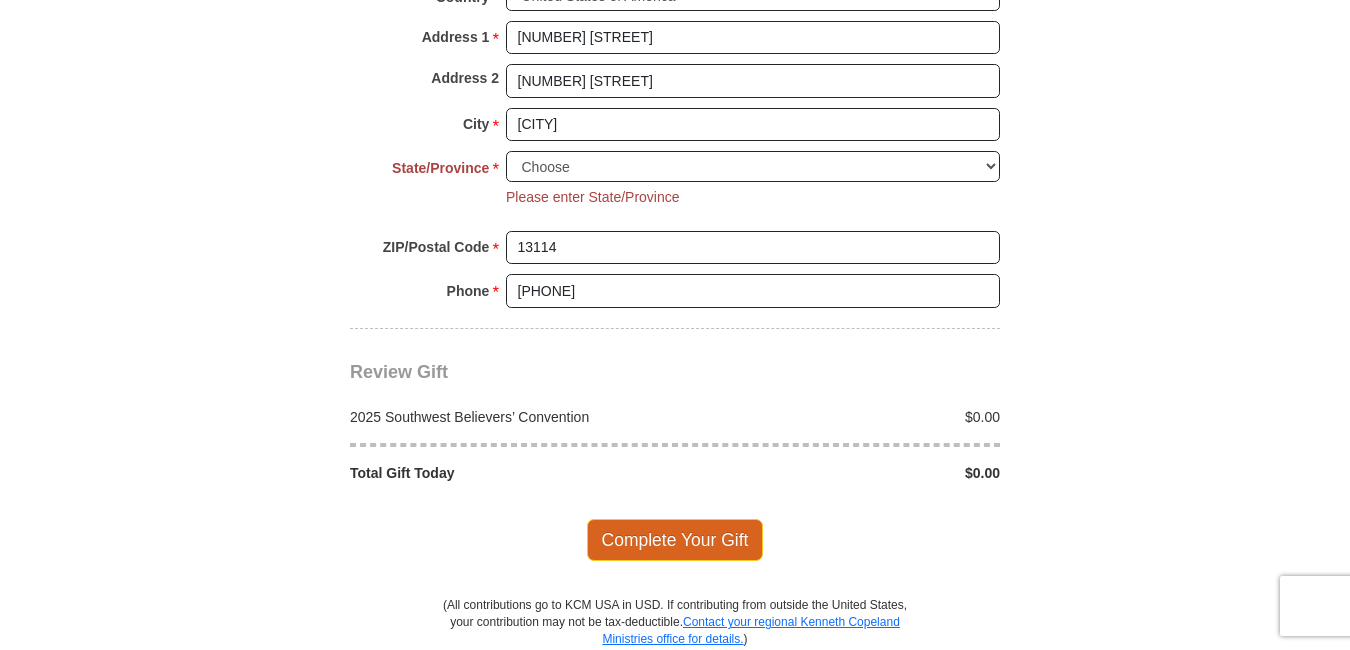 scroll, scrollTop: 1947, scrollLeft: 0, axis: vertical 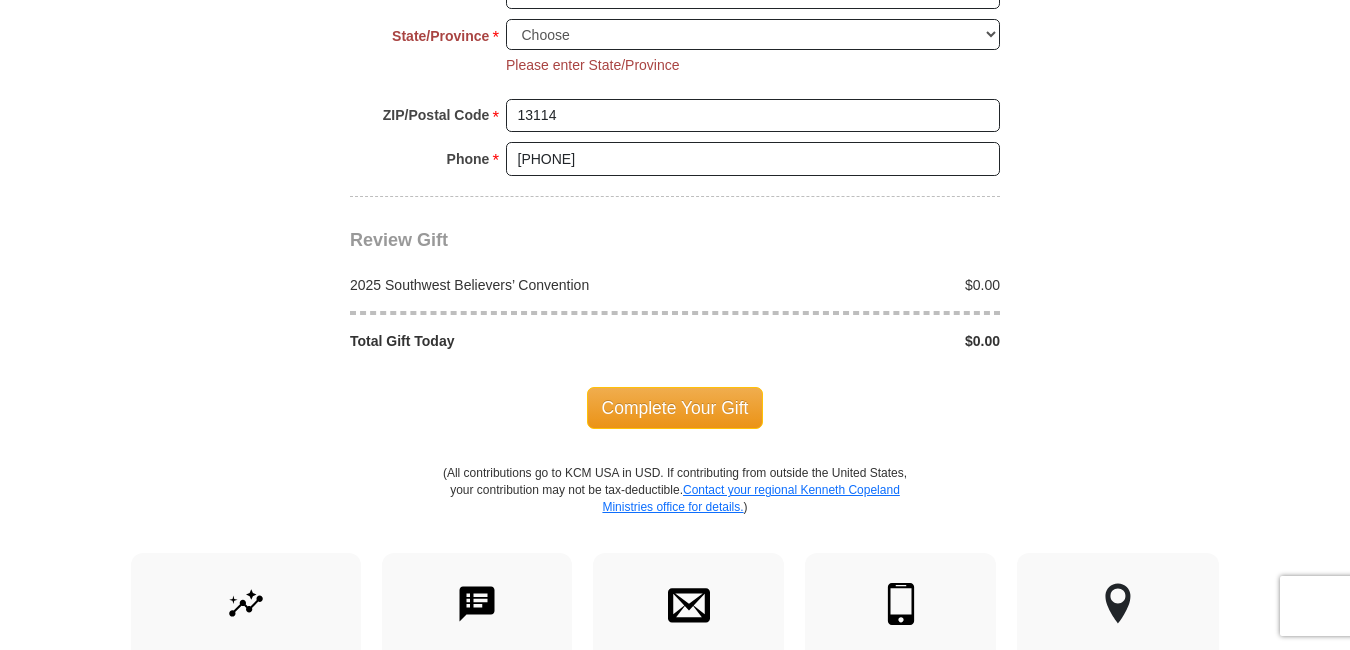 click on "$0.00" at bounding box center (843, 285) 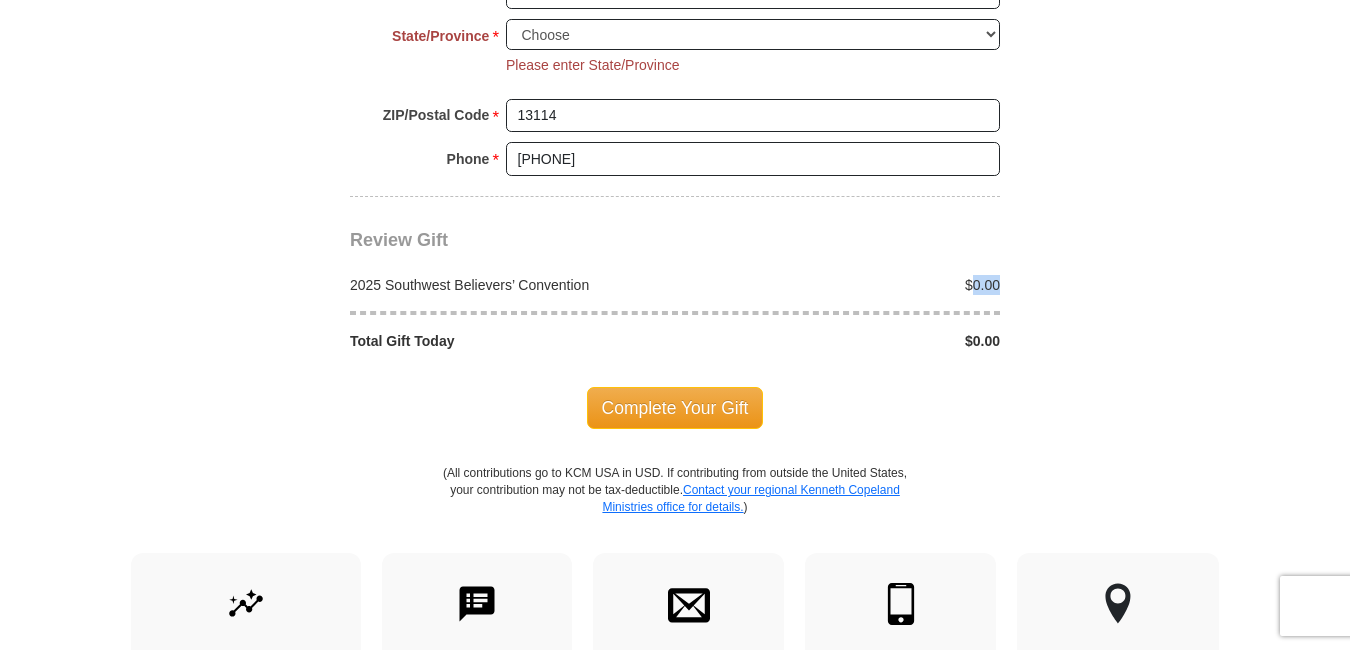 click on "$0.00" at bounding box center [843, 285] 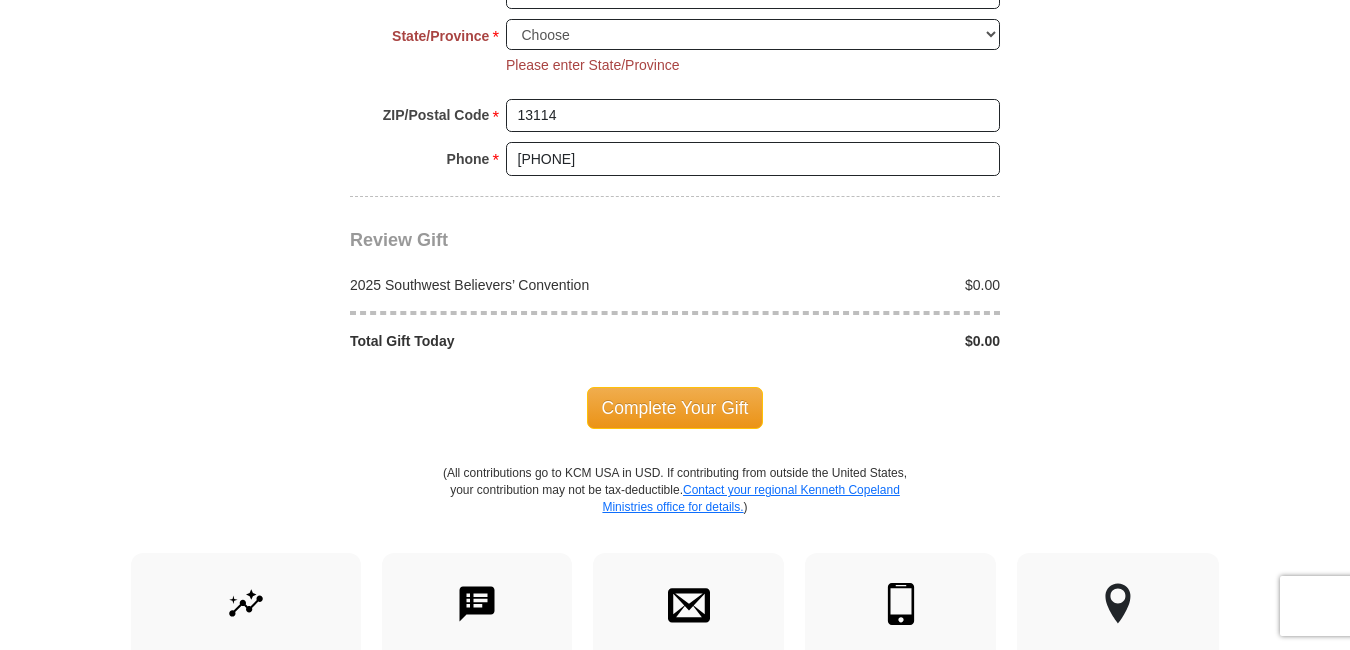 click on "$0.00" at bounding box center [843, 285] 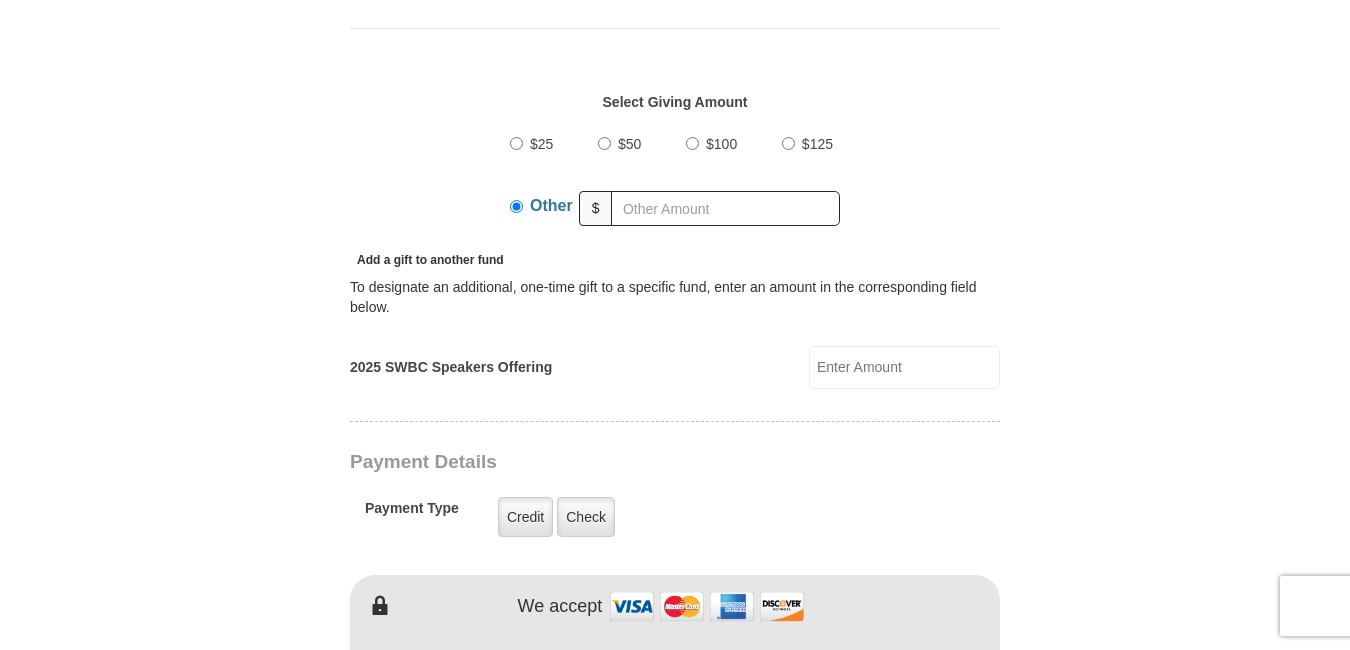 scroll, scrollTop: 653, scrollLeft: 0, axis: vertical 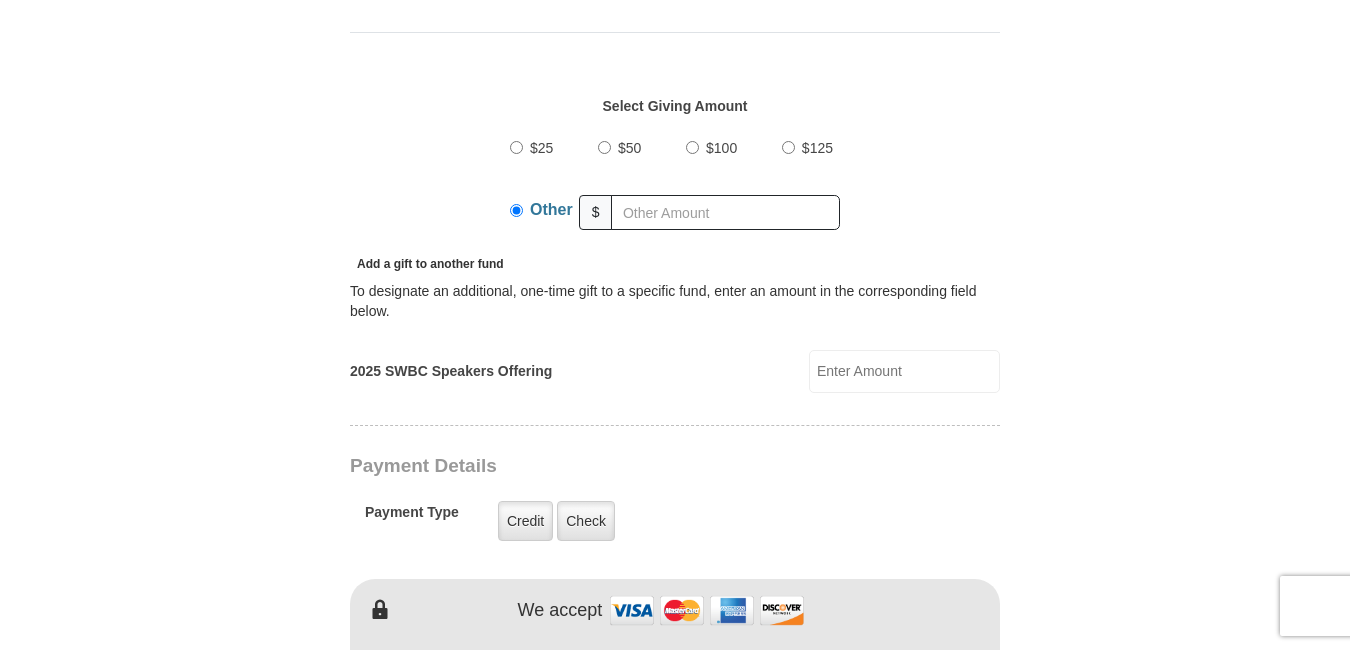click on "$100" at bounding box center (692, 147) 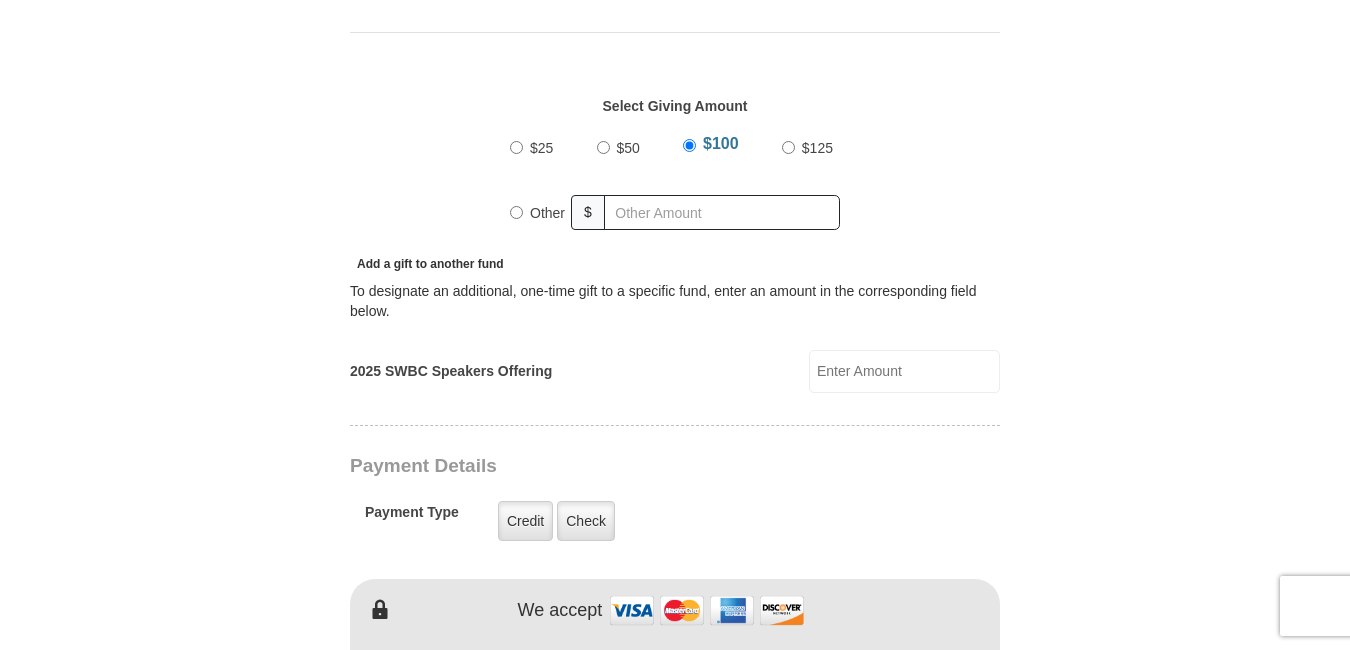 click on "2025 SWBC Speakers Offering" at bounding box center [904, 371] 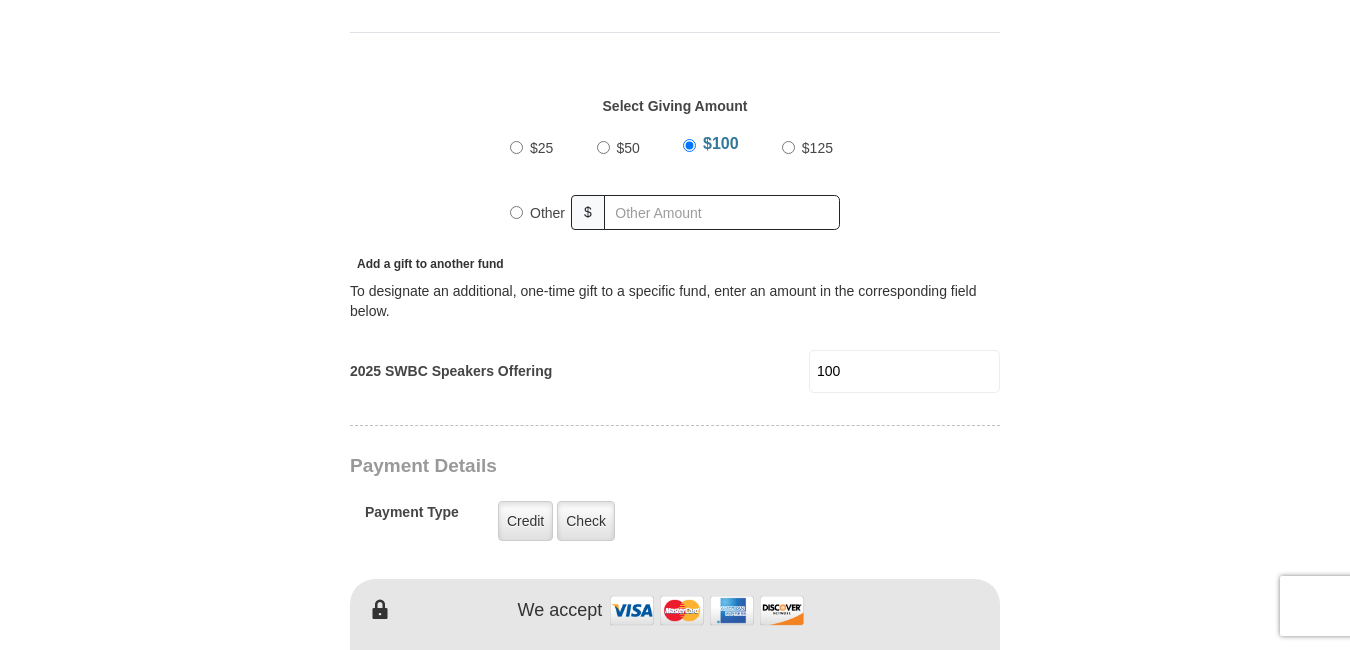 type on "100" 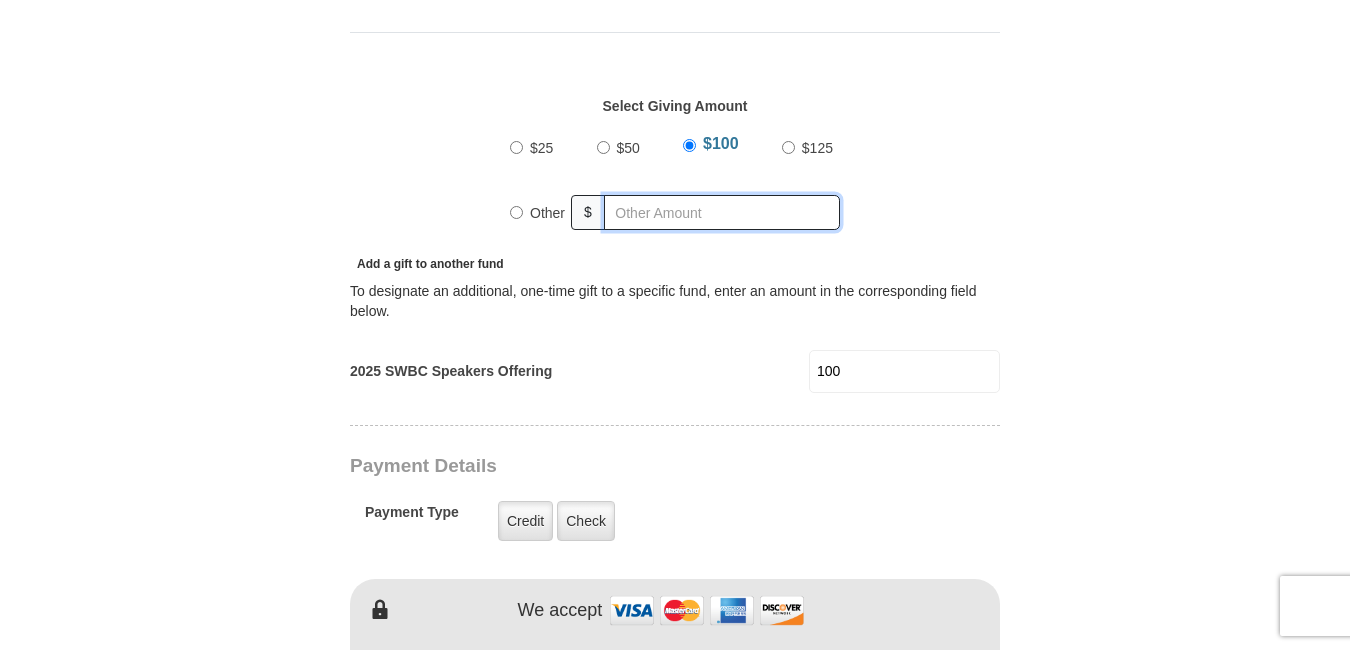 radio on "true" 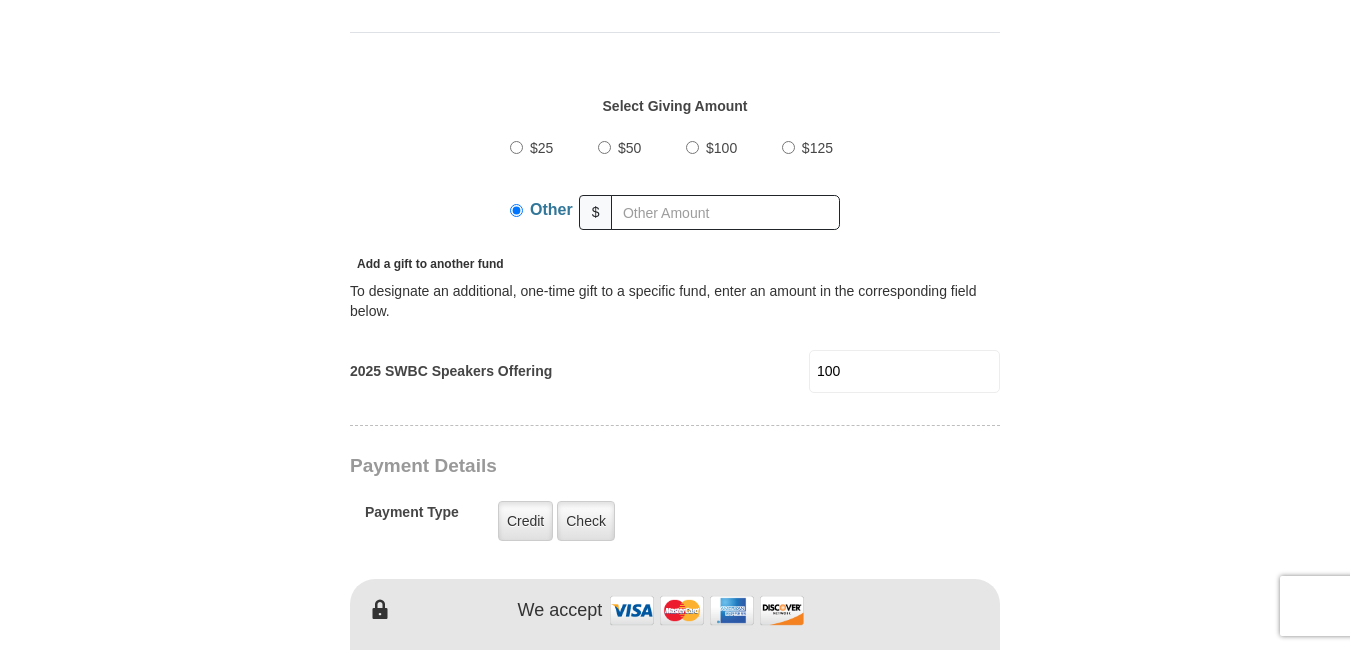 drag, startPoint x: 613, startPoint y: 212, endPoint x: 944, endPoint y: 169, distance: 333.78137 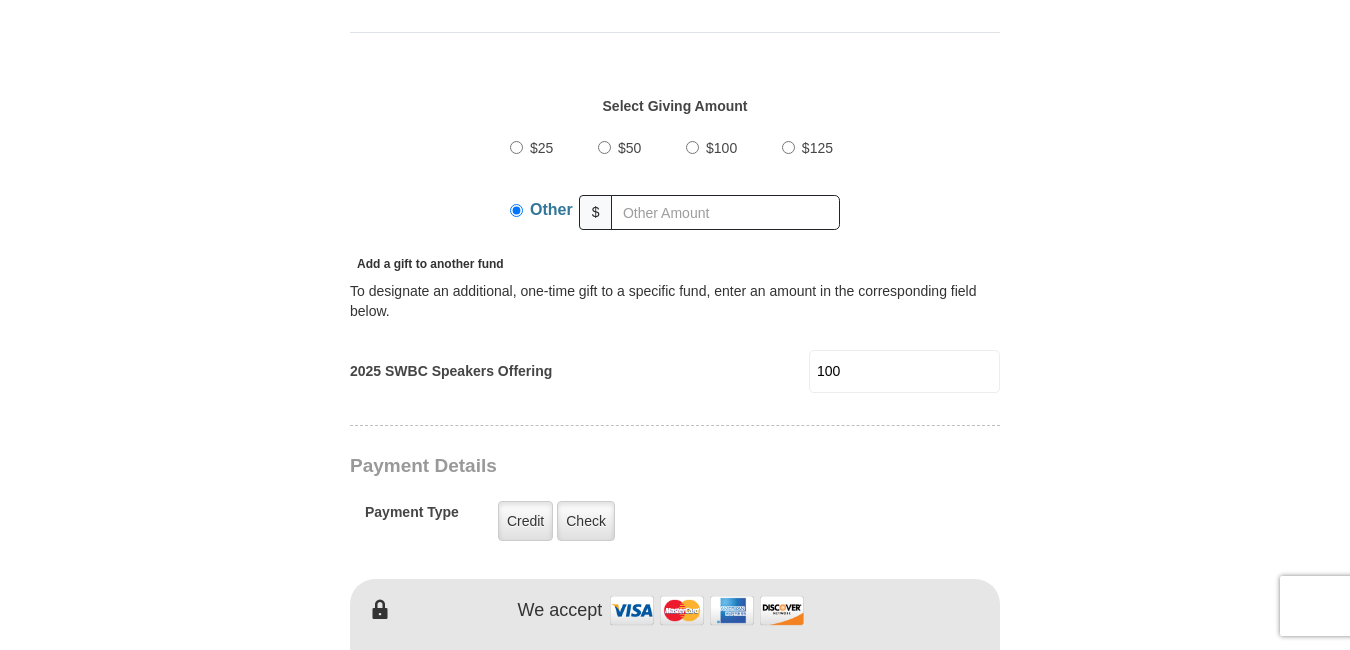 drag, startPoint x: 944, startPoint y: 169, endPoint x: 692, endPoint y: 154, distance: 252.44603 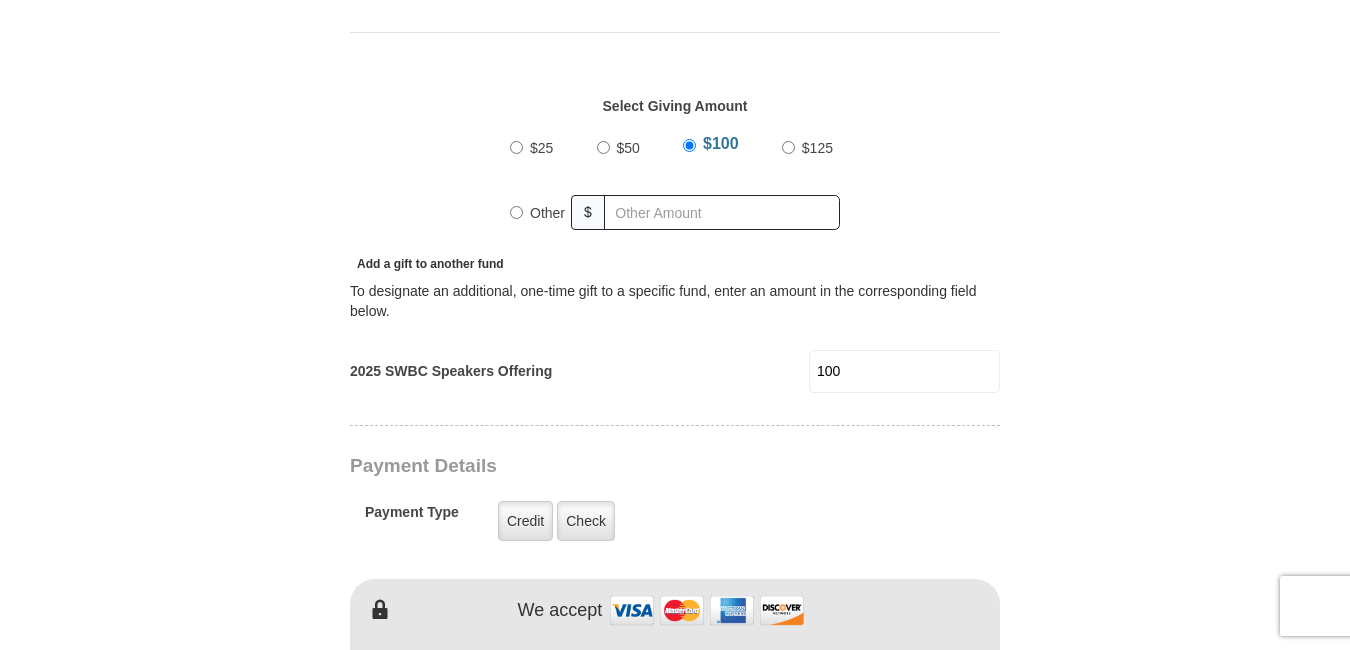 click on "100" at bounding box center [904, 371] 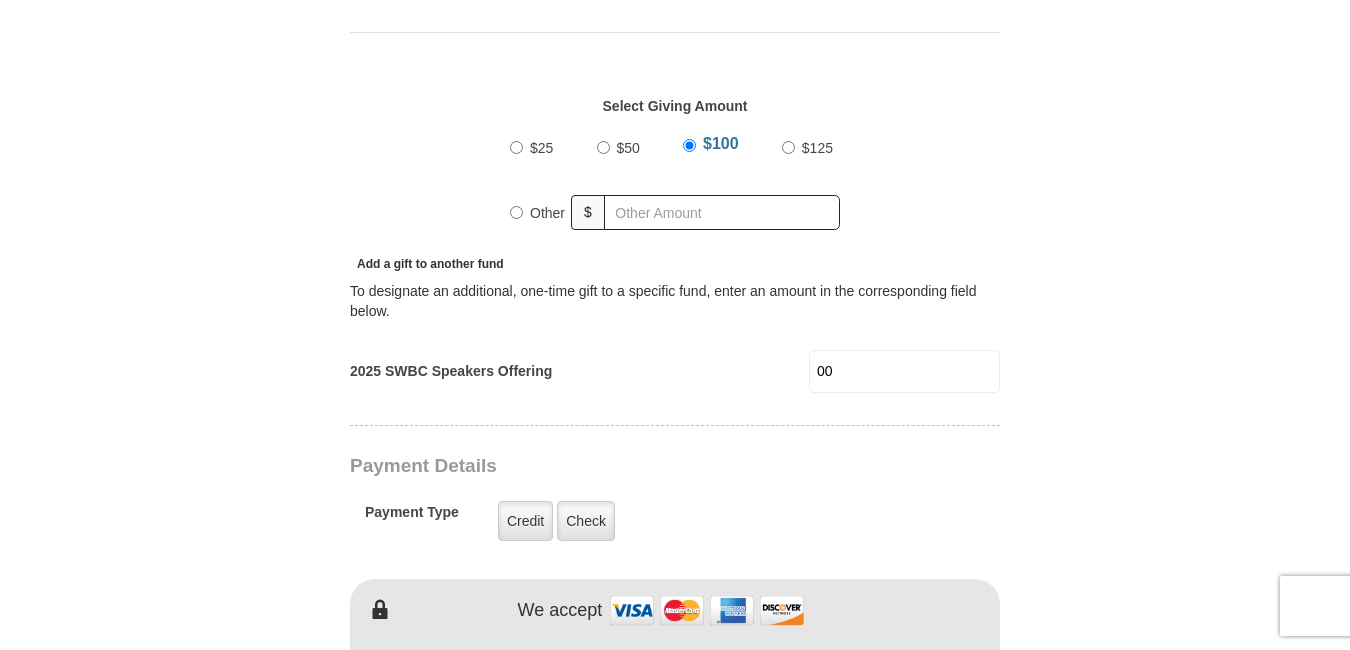 type on "0" 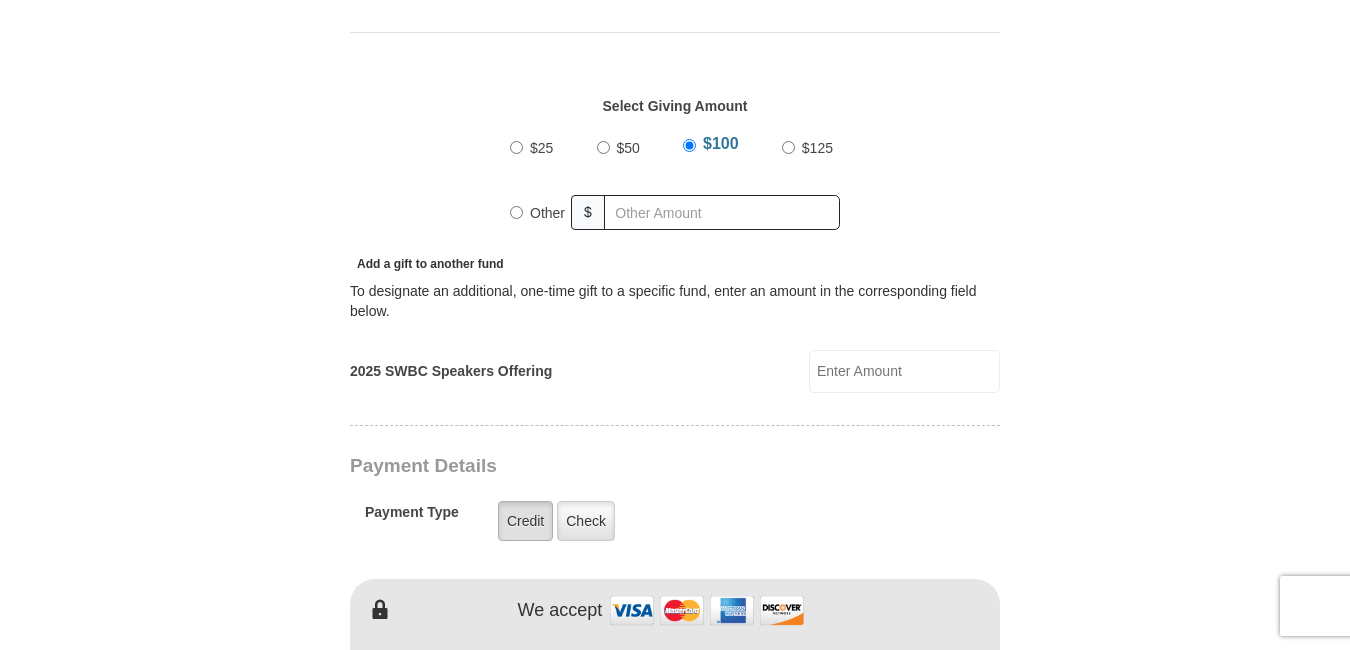 type 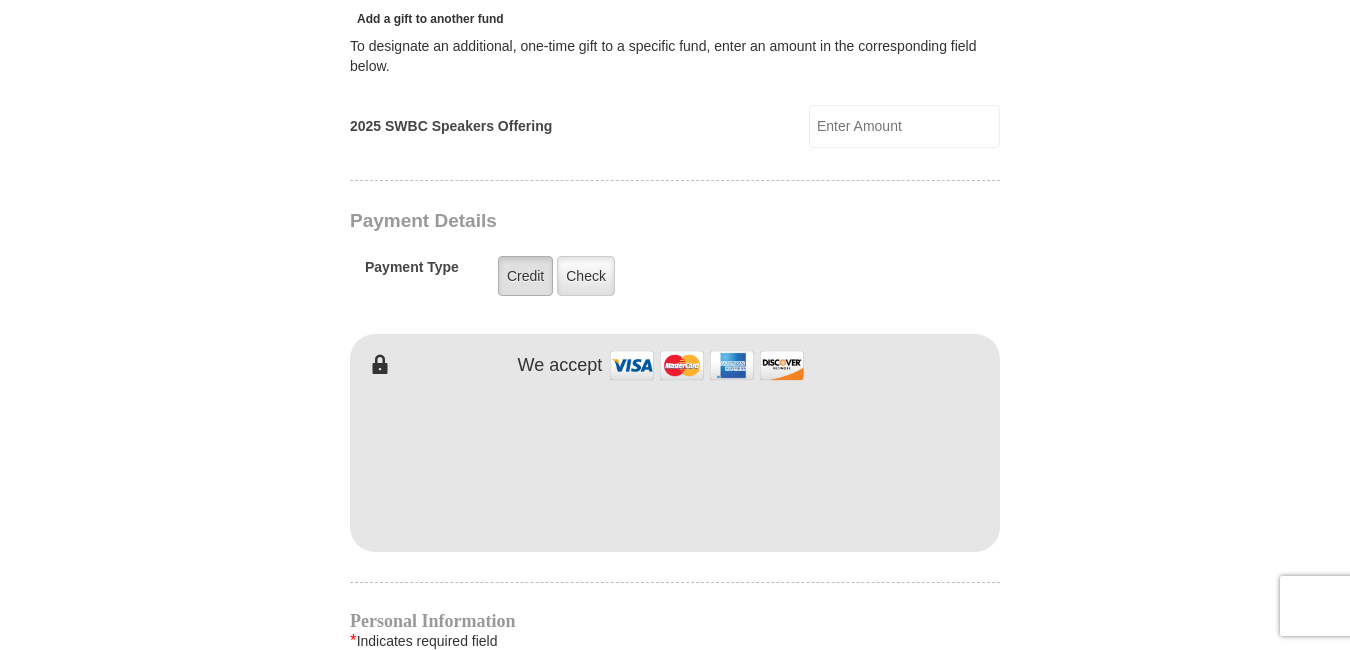 scroll, scrollTop: 915, scrollLeft: 0, axis: vertical 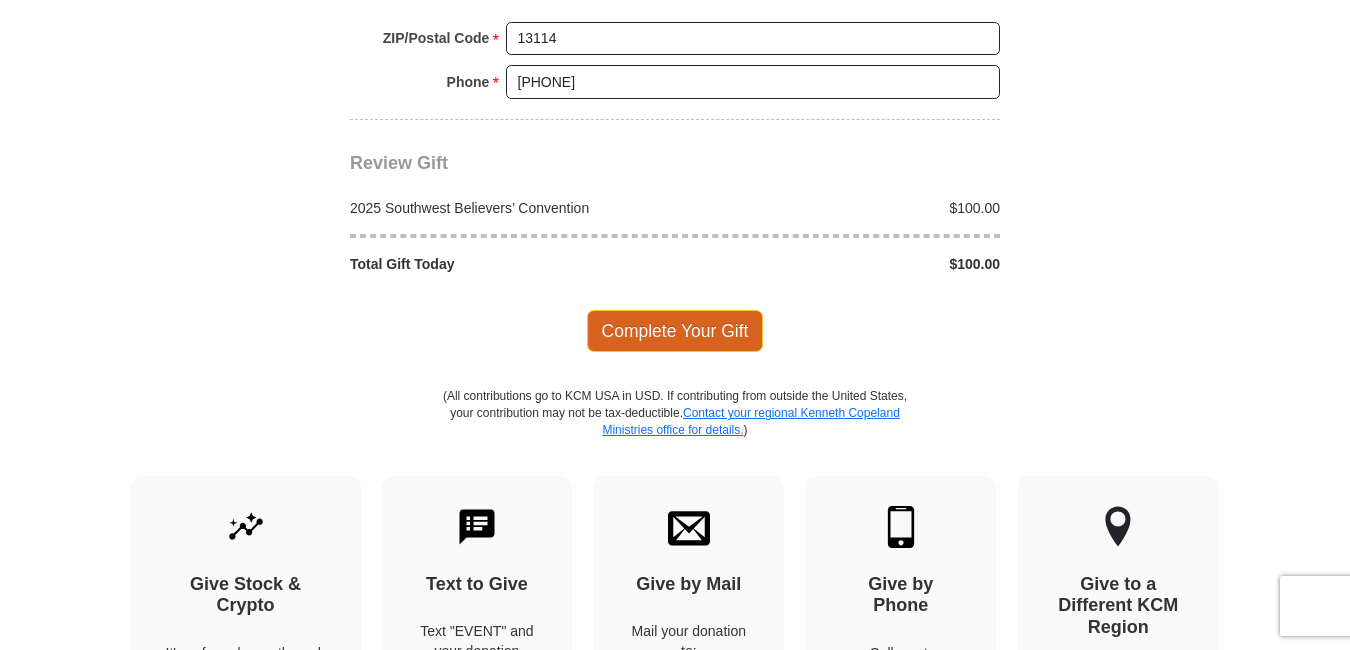 click on "Complete Your Gift" at bounding box center (675, 331) 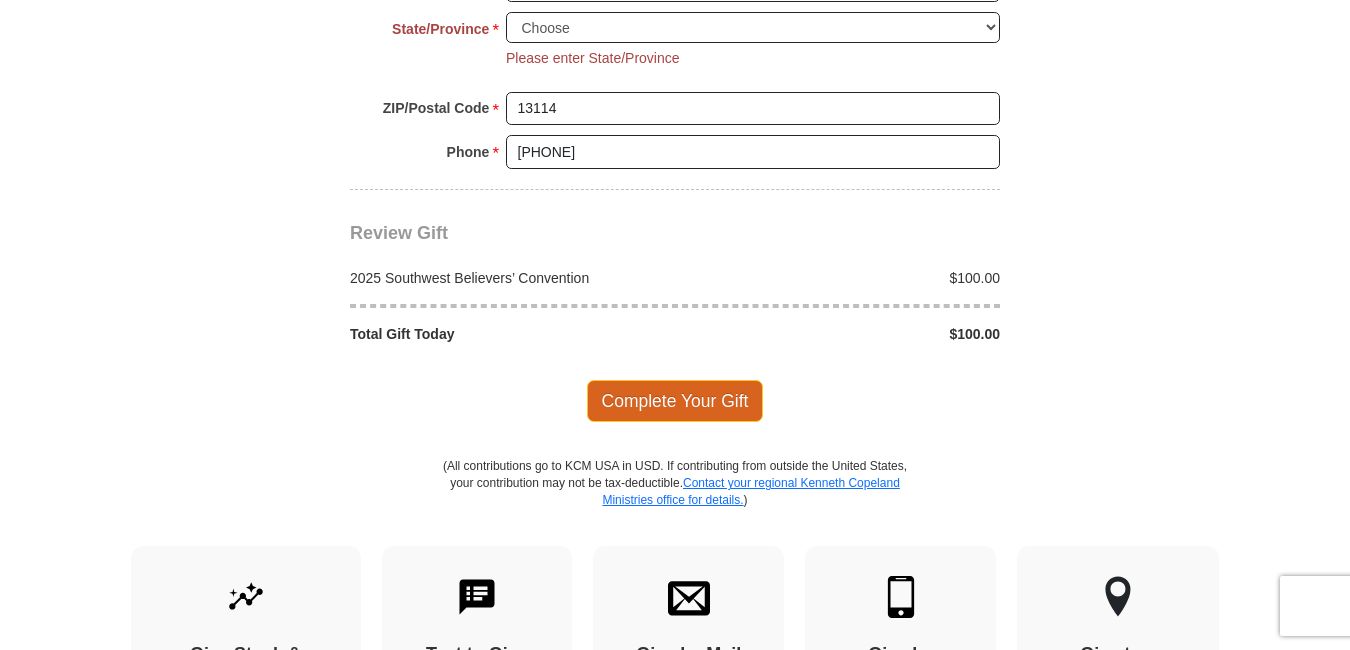 scroll, scrollTop: 1947, scrollLeft: 0, axis: vertical 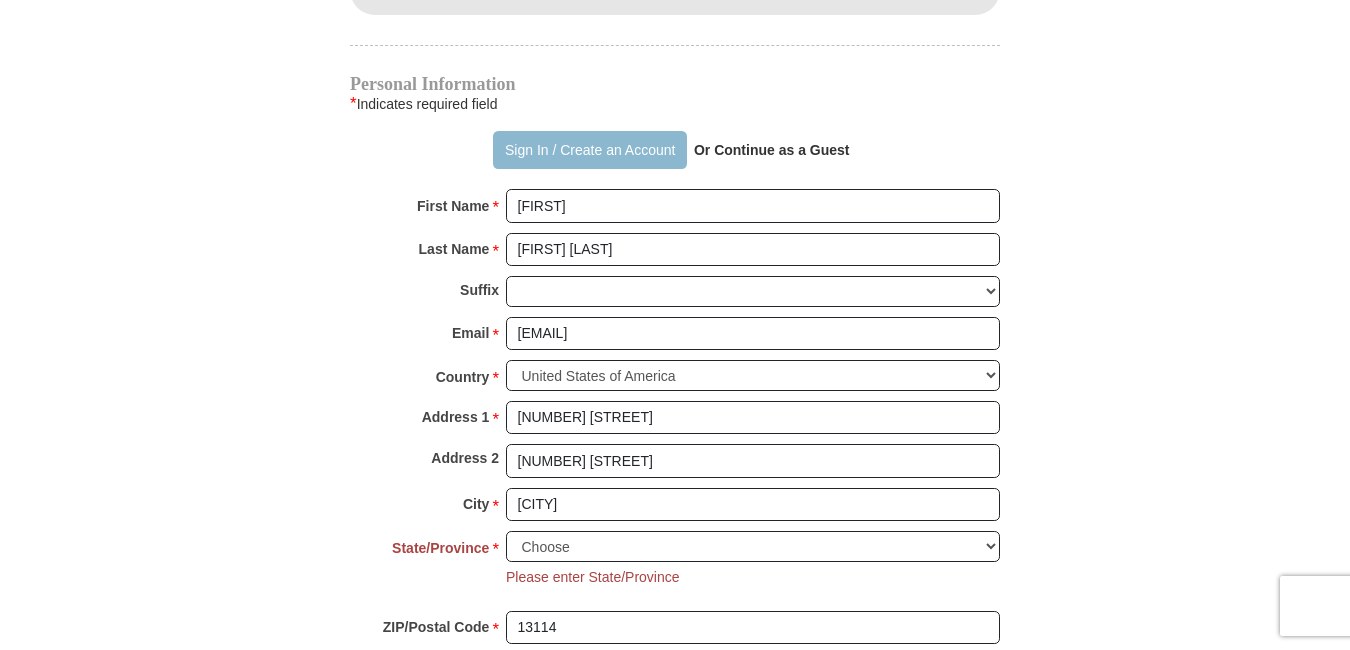 click on "Sign In / Create an Account" at bounding box center (589, 150) 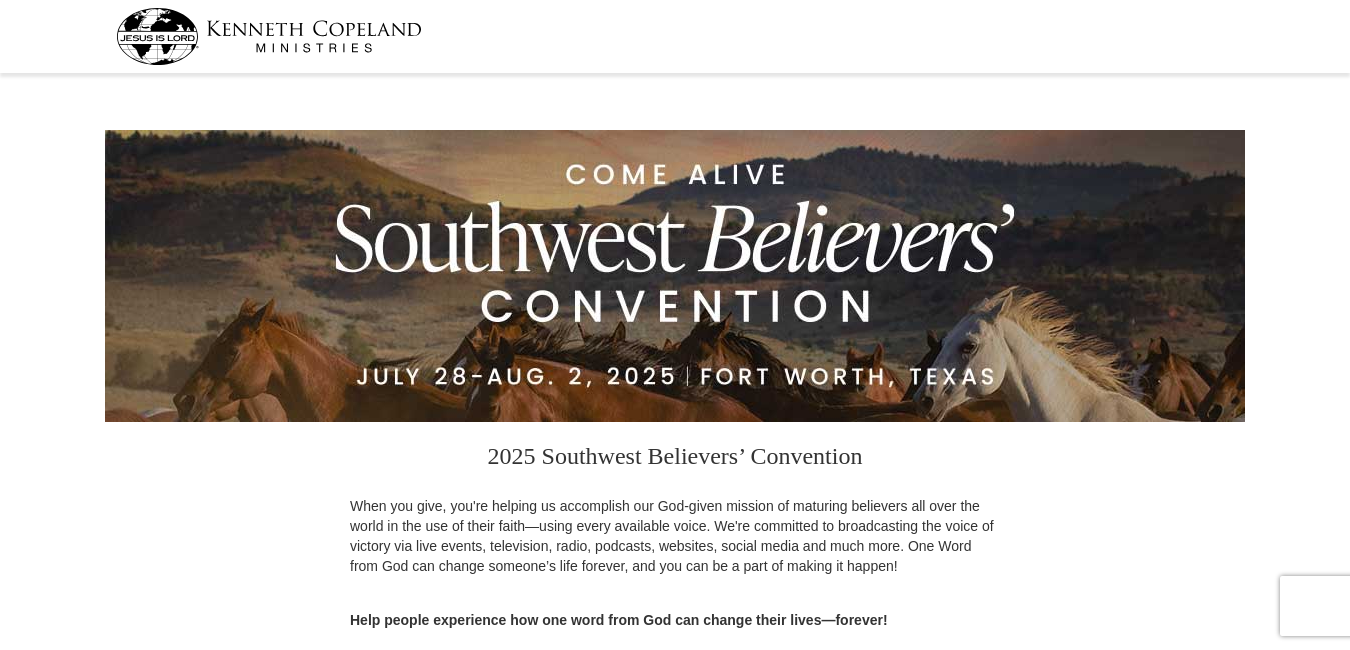 select on "[STATE]" 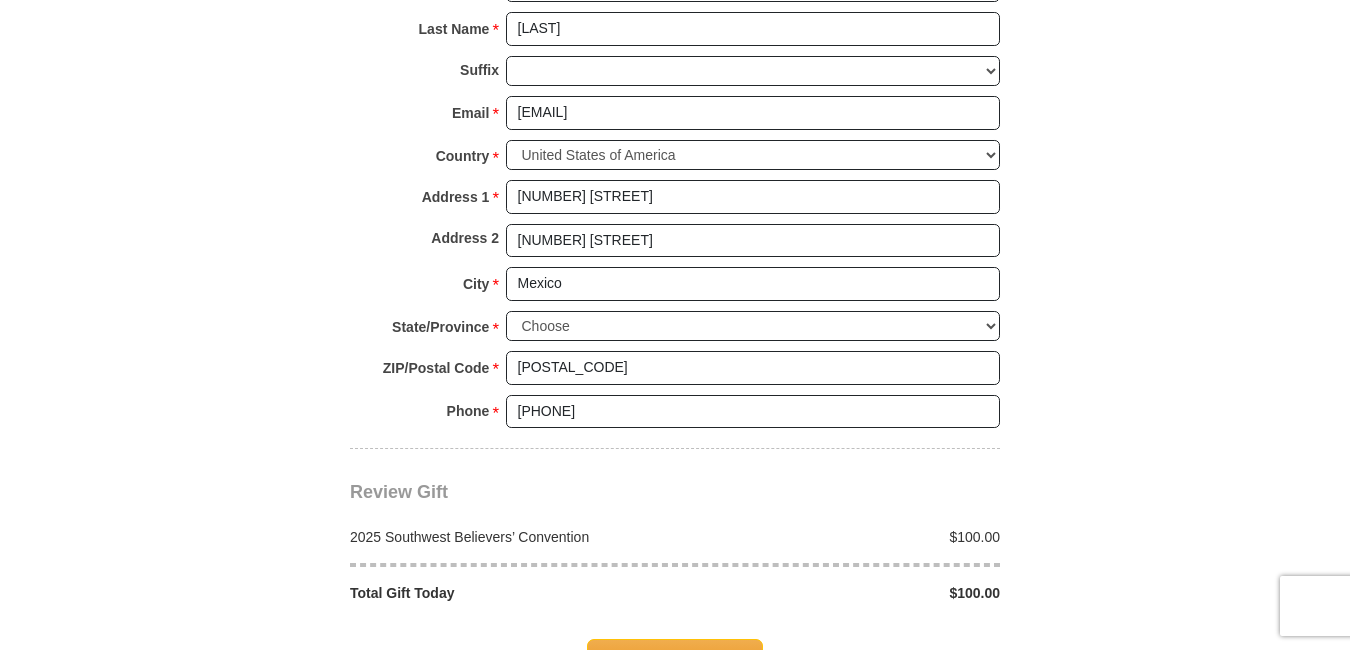 scroll, scrollTop: 1612, scrollLeft: 0, axis: vertical 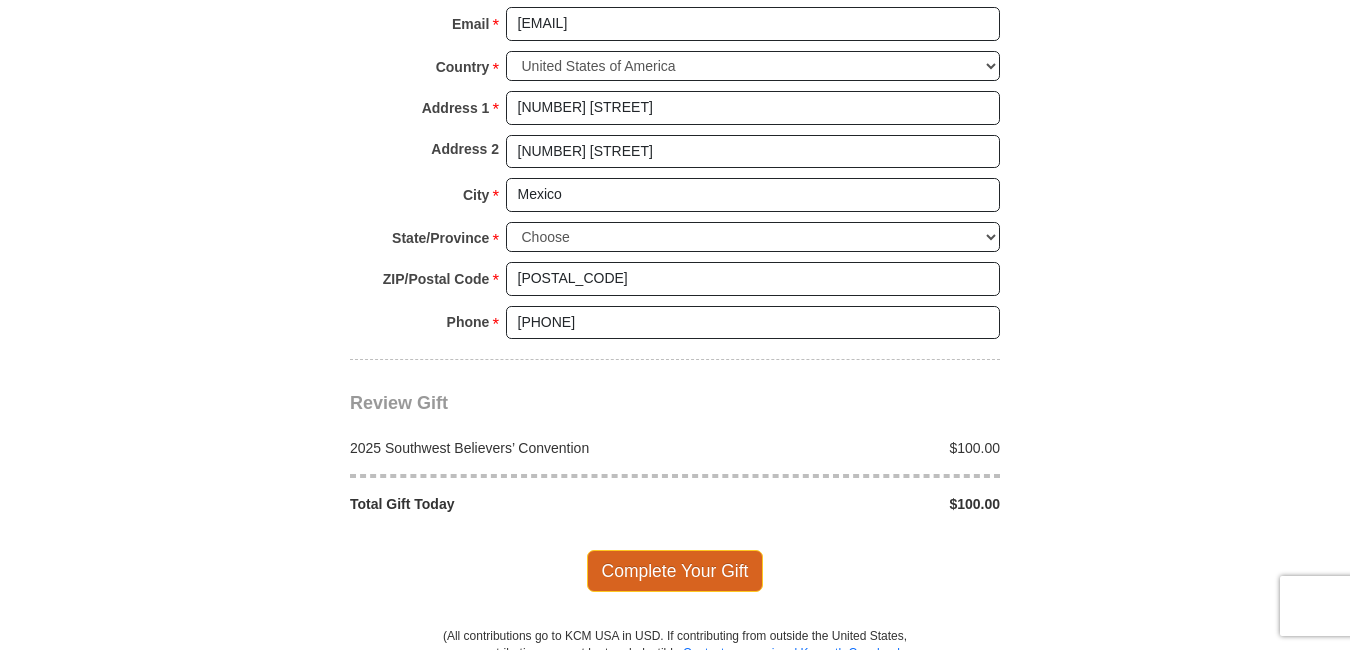 click on "Complete Your Gift" at bounding box center (675, 571) 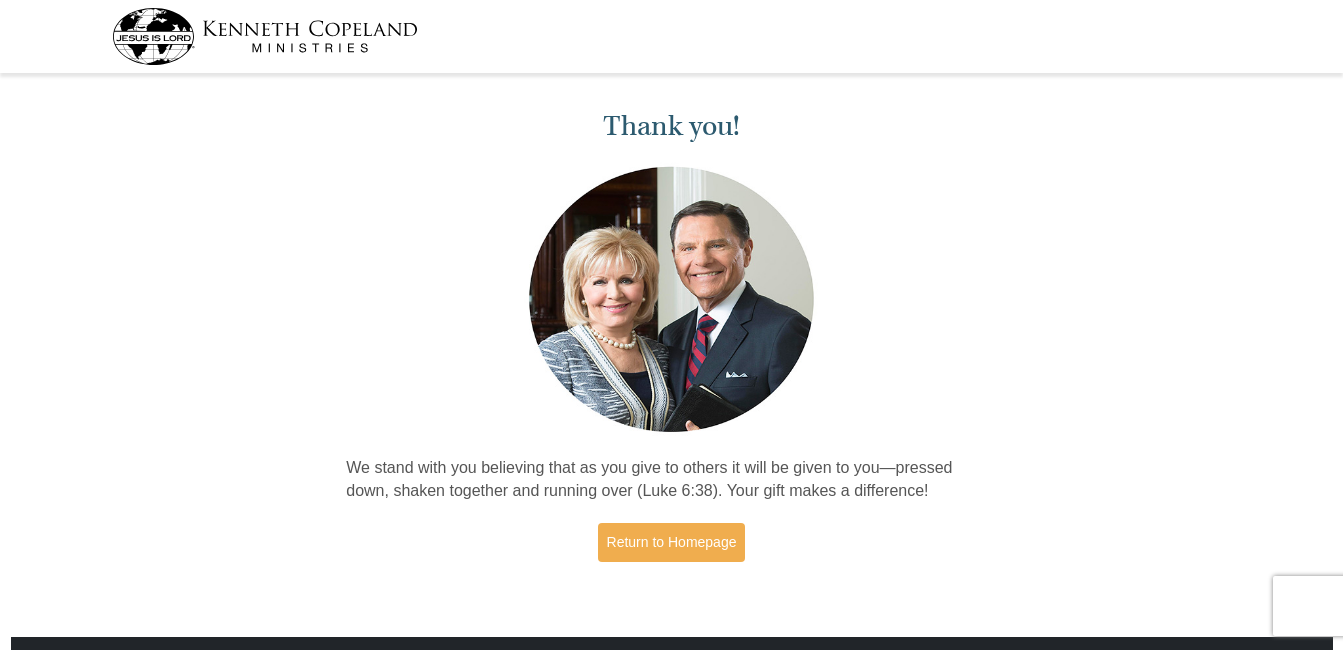 scroll, scrollTop: 0, scrollLeft: 0, axis: both 